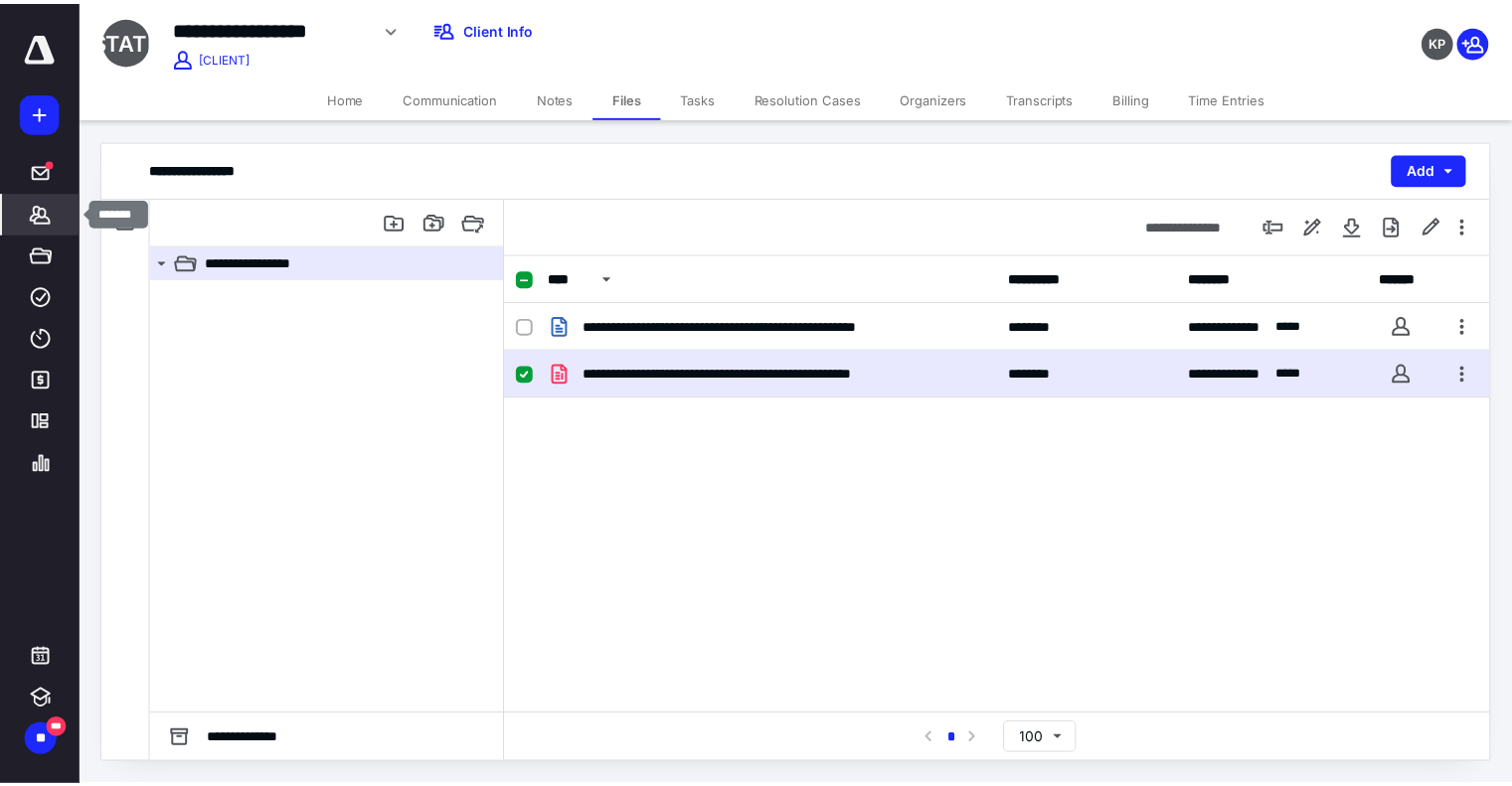 scroll, scrollTop: 0, scrollLeft: 0, axis: both 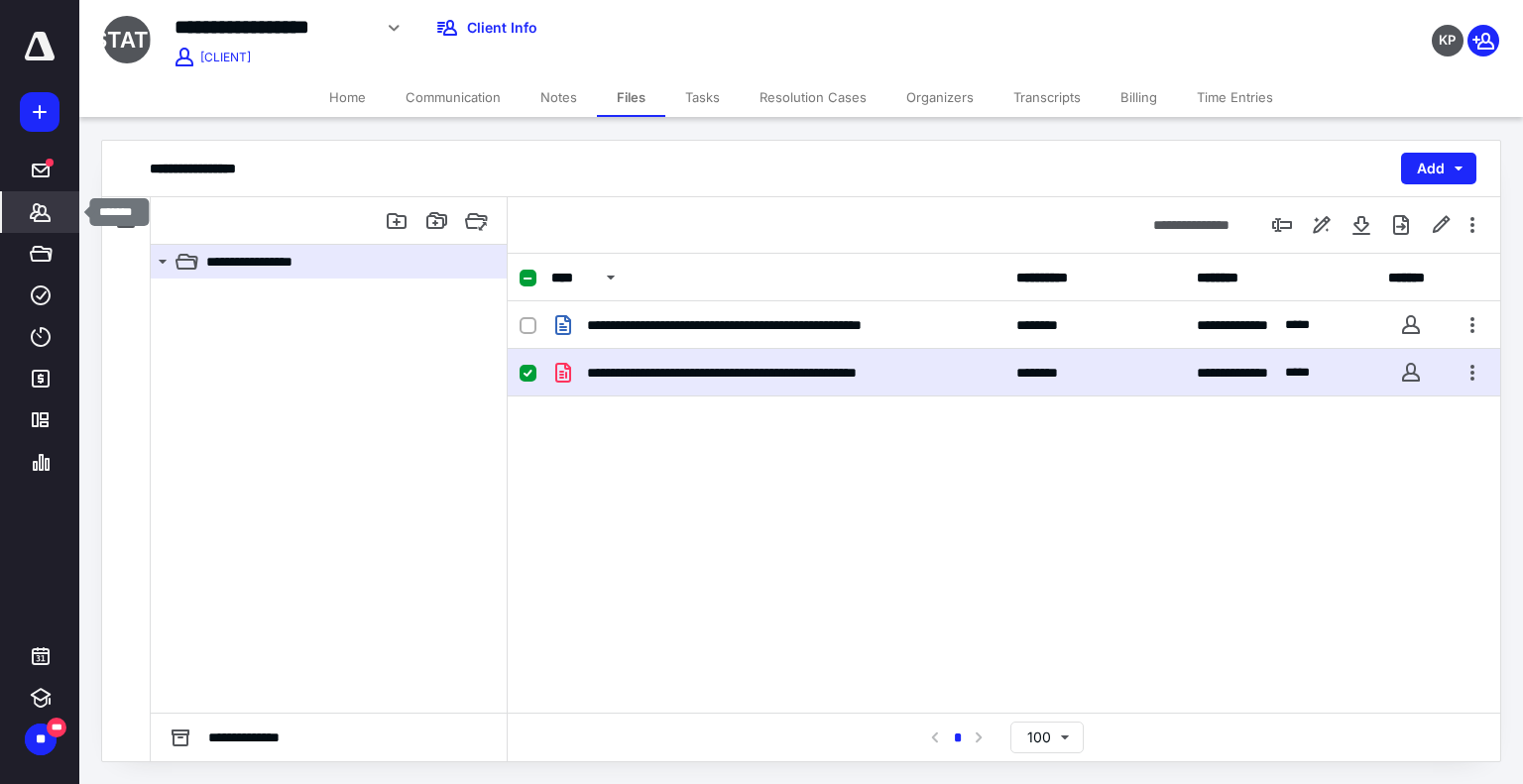click on "*******" at bounding box center [41, 170] 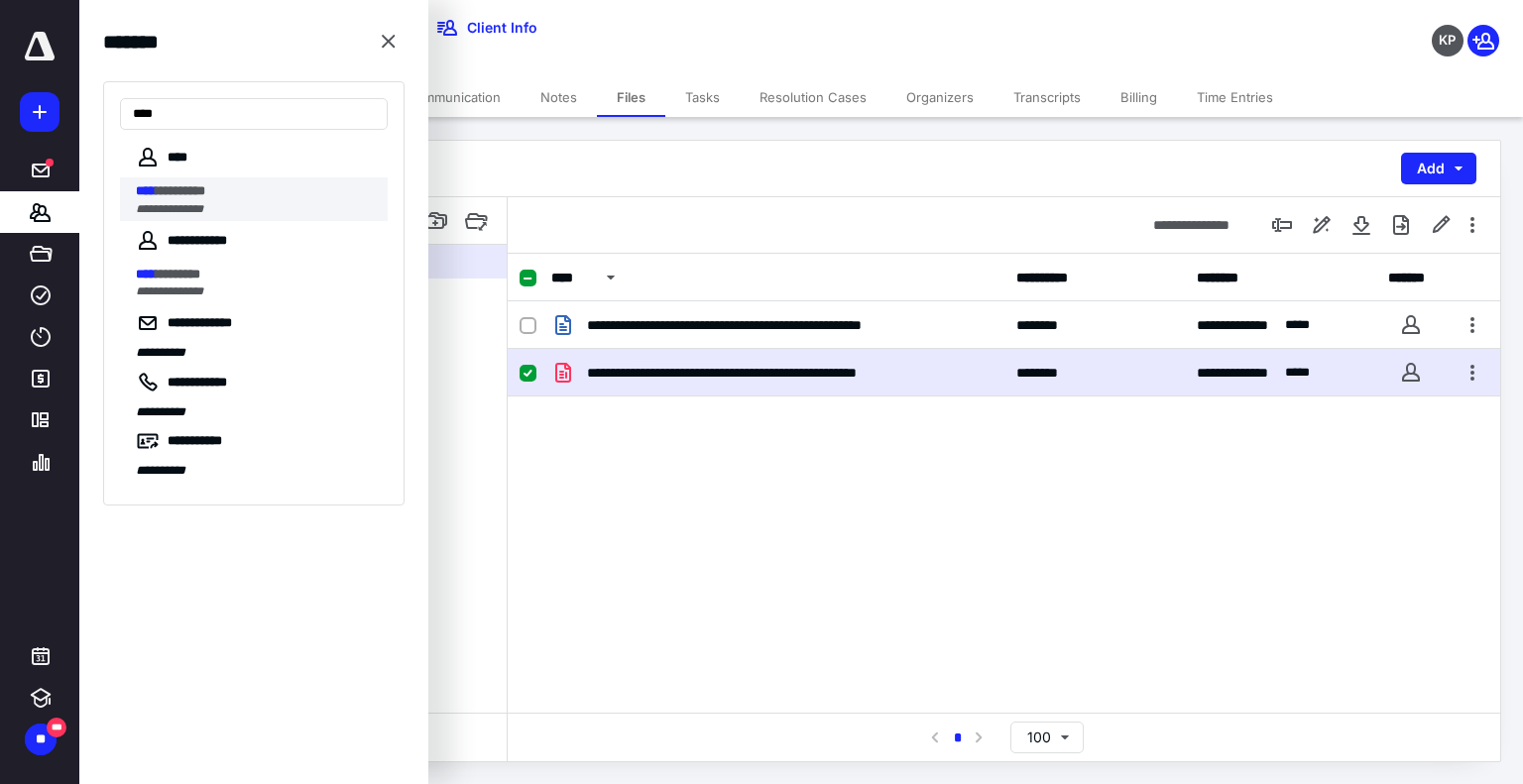 type on "****" 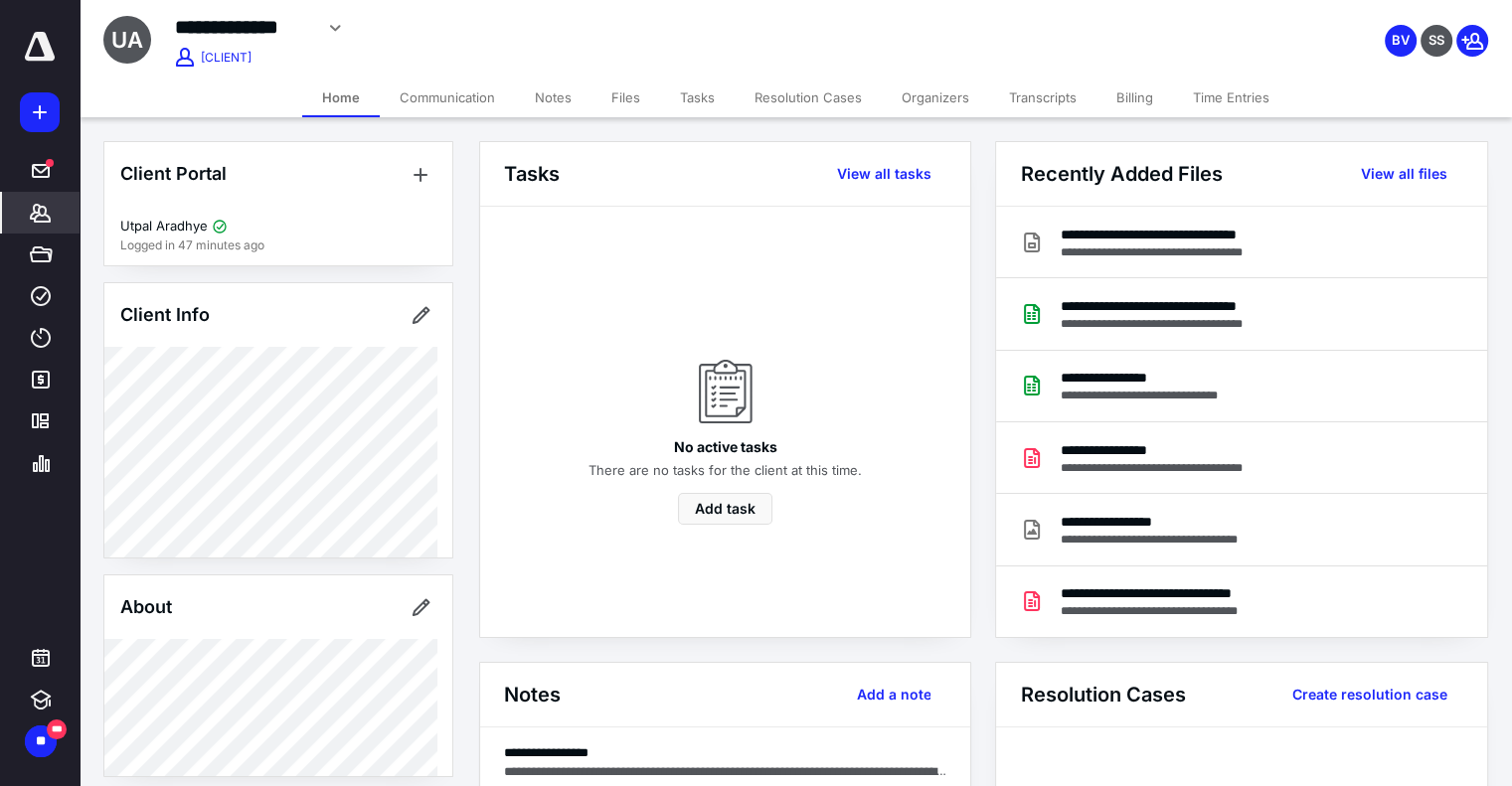 click on "Files" at bounding box center [625, 97] 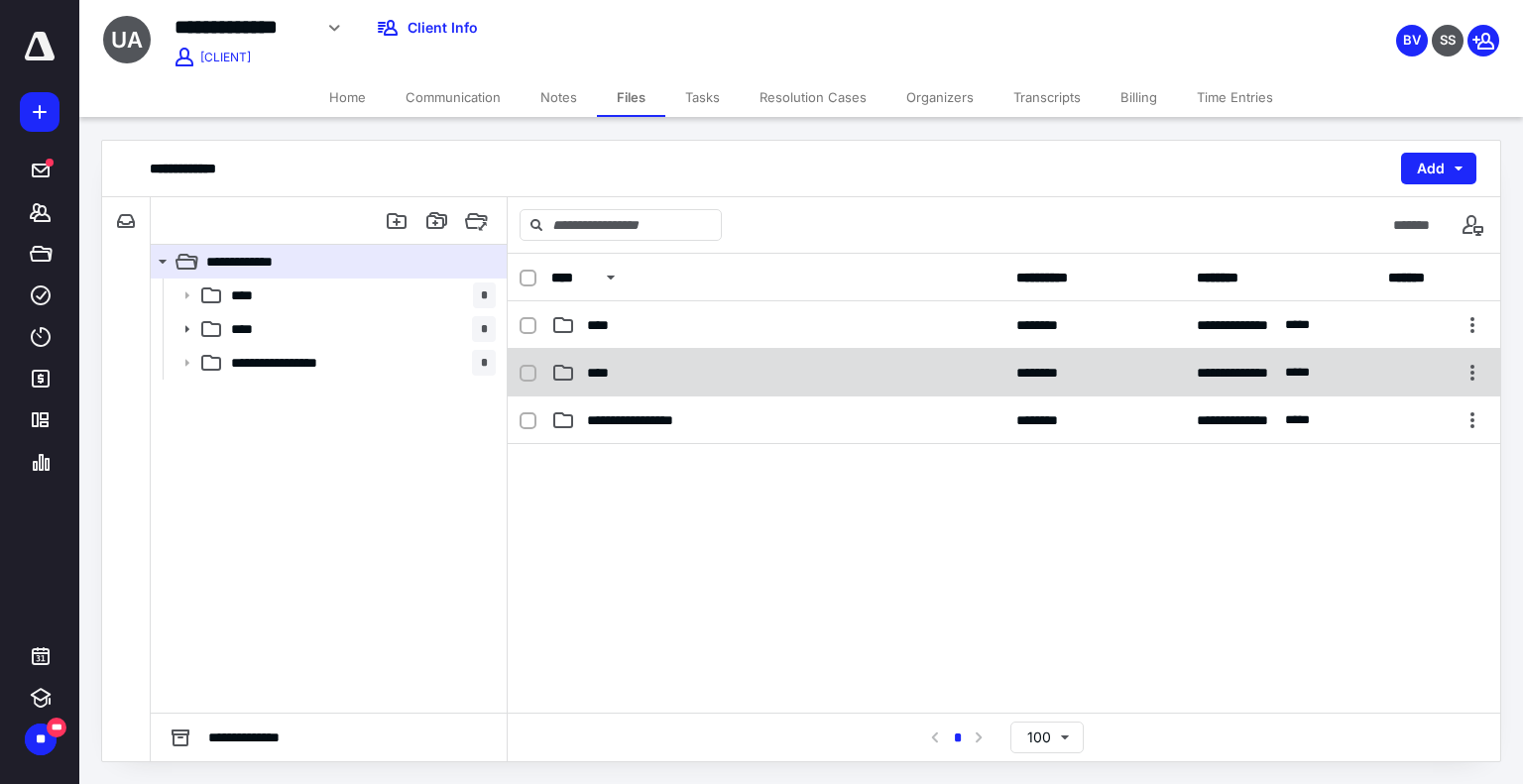 click on "****" at bounding box center [604, 325] 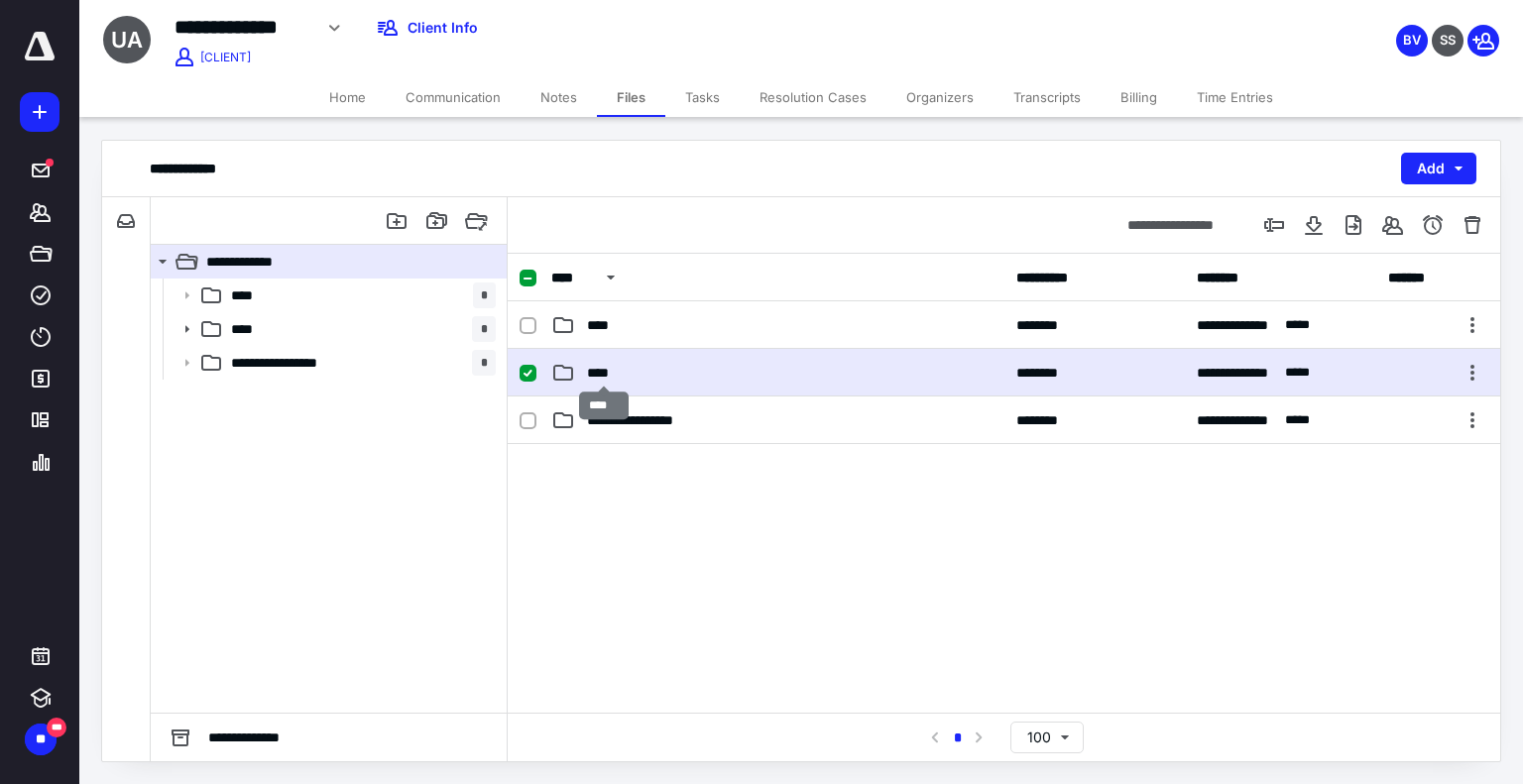 click on "****" at bounding box center [604, 325] 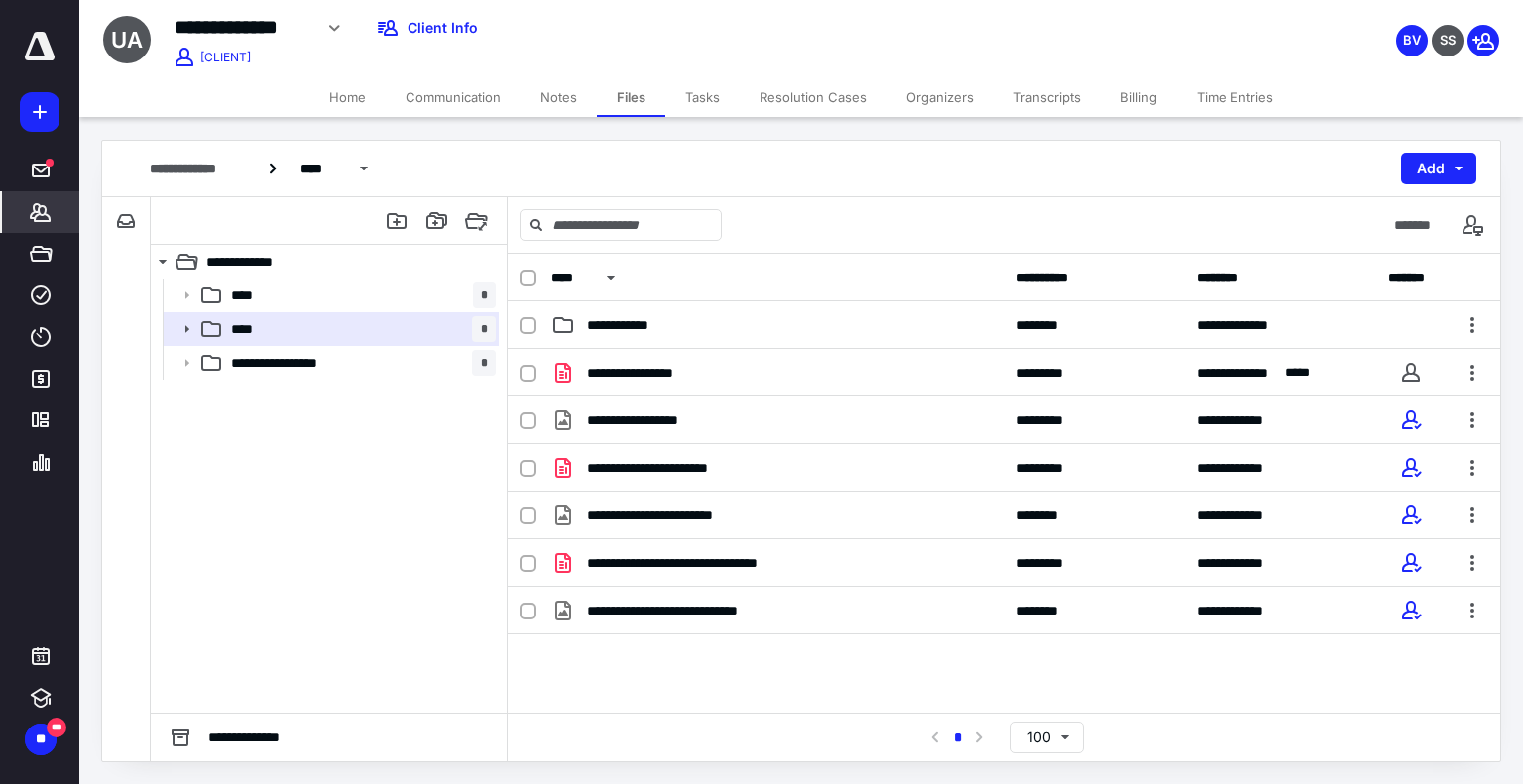 click at bounding box center (41, 212) 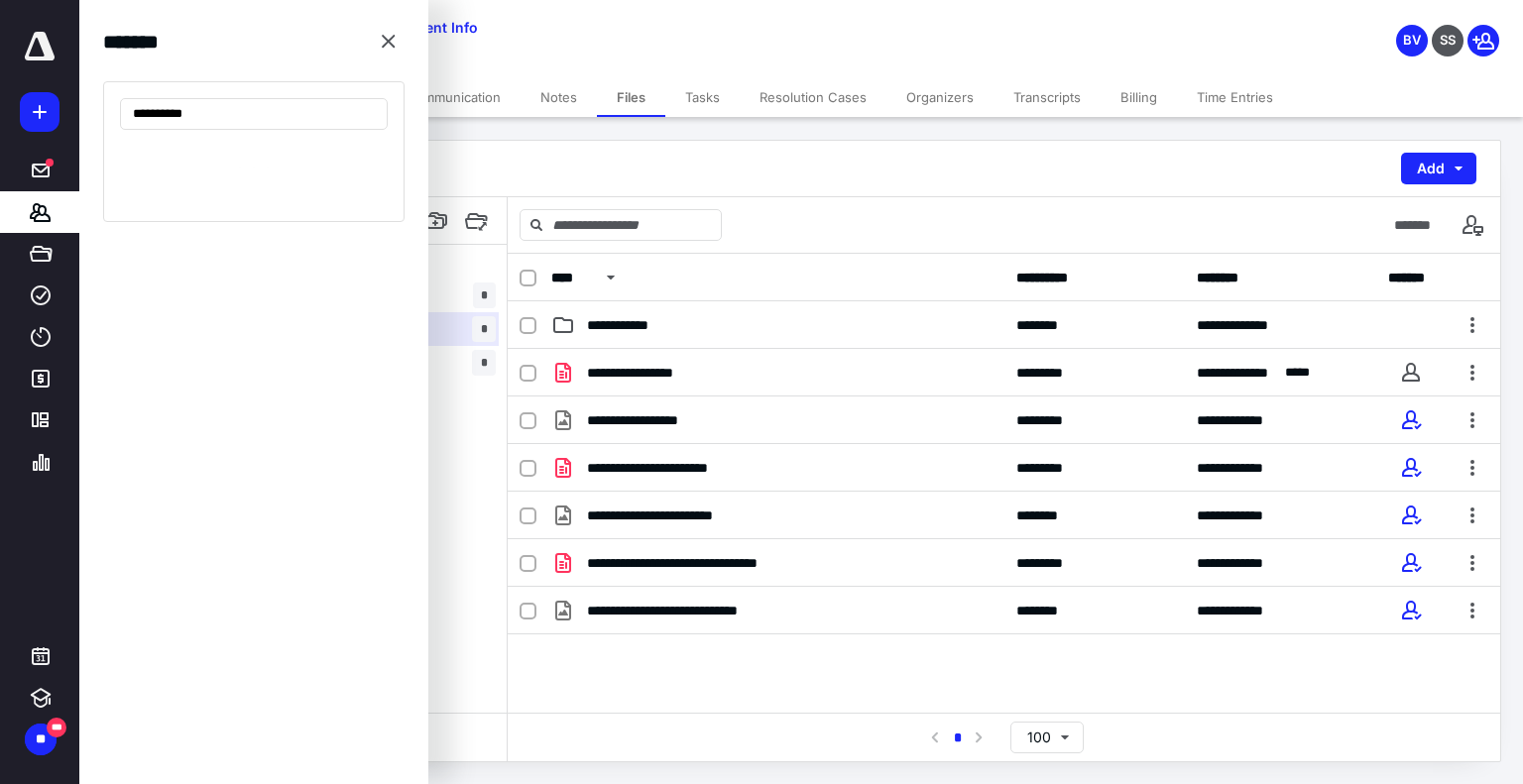 type on "**********" 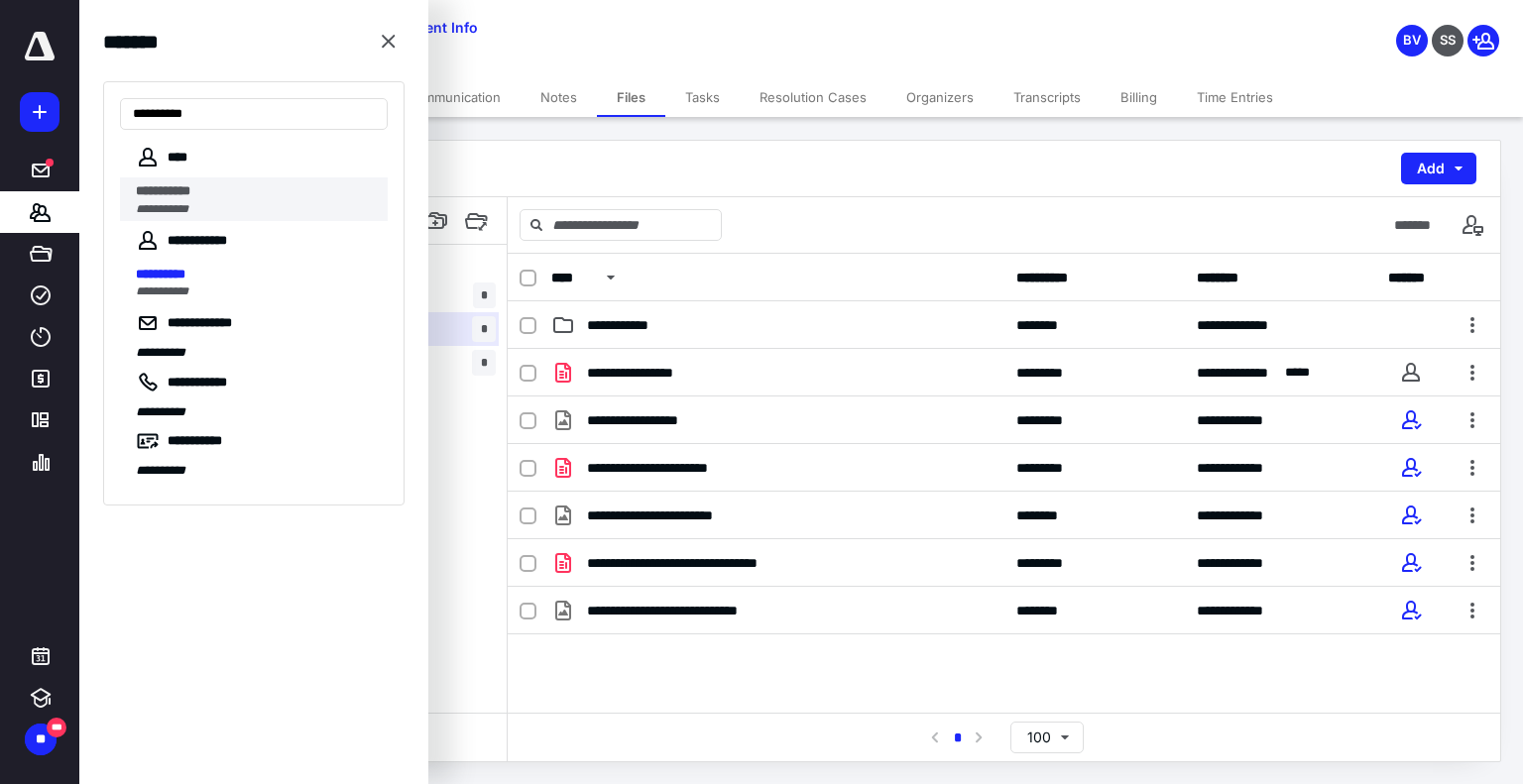 click on "**********" at bounding box center [256, 191] 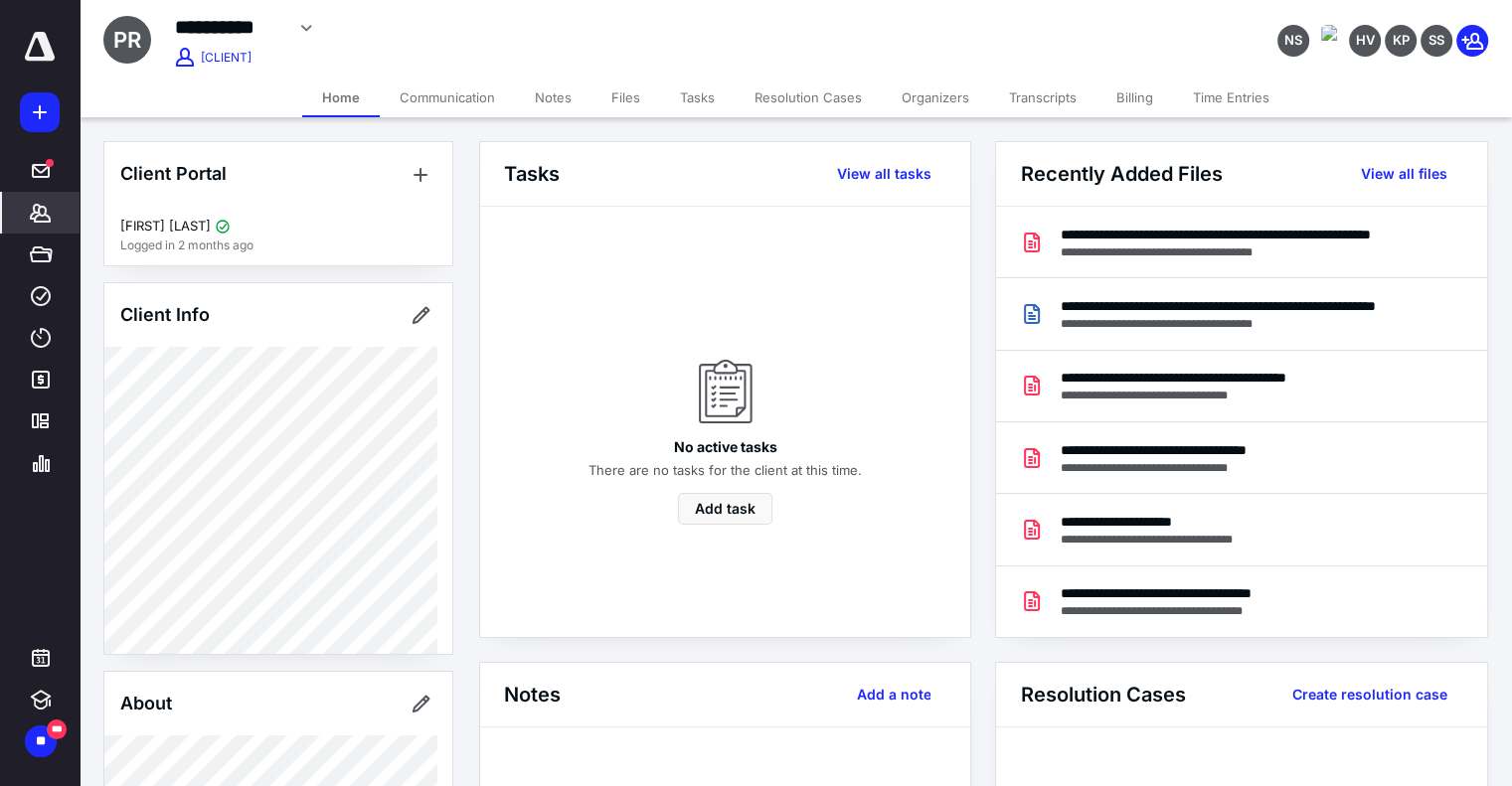 click on "Billing" at bounding box center (1134, 97) 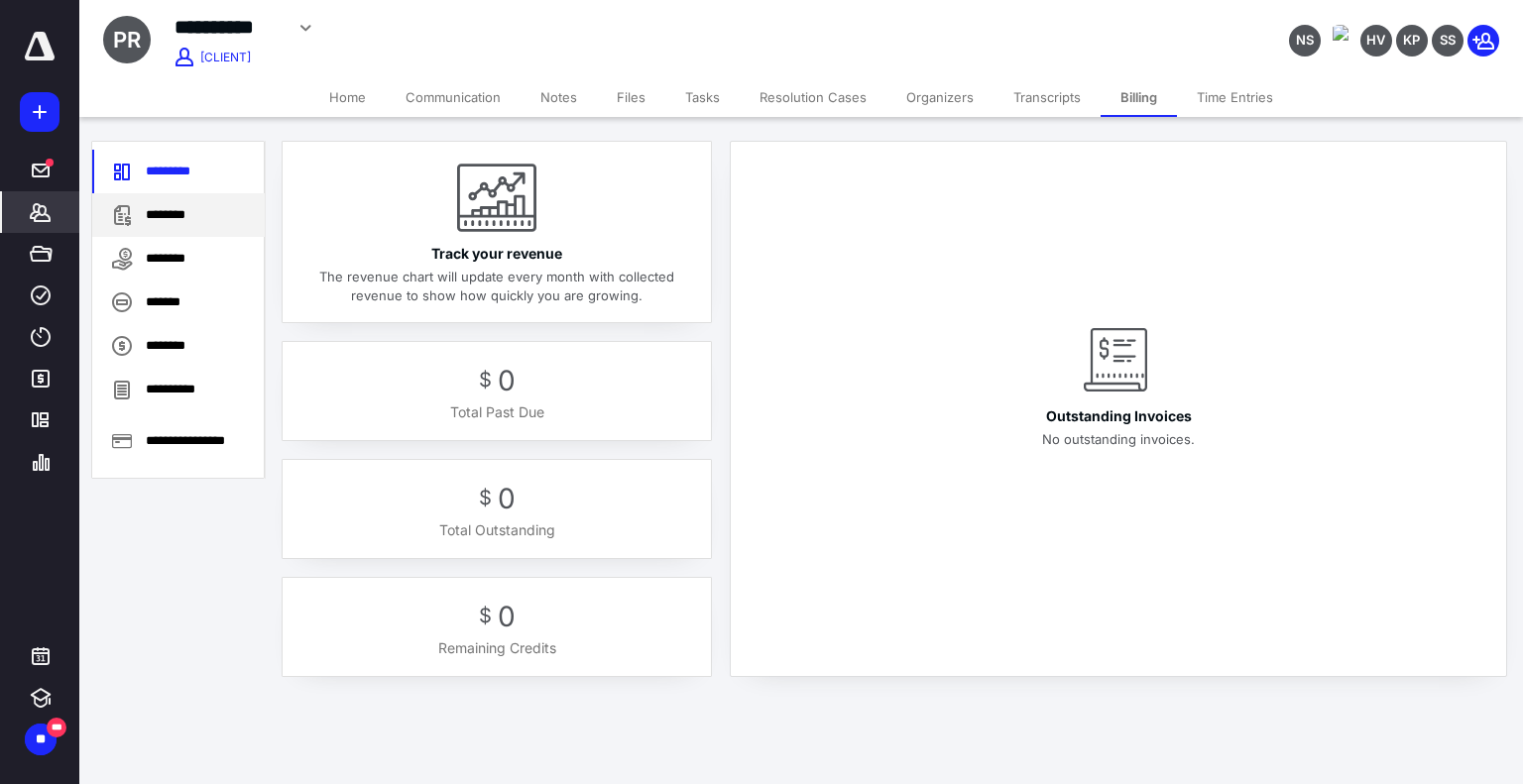 click on "********" at bounding box center (178, 215) 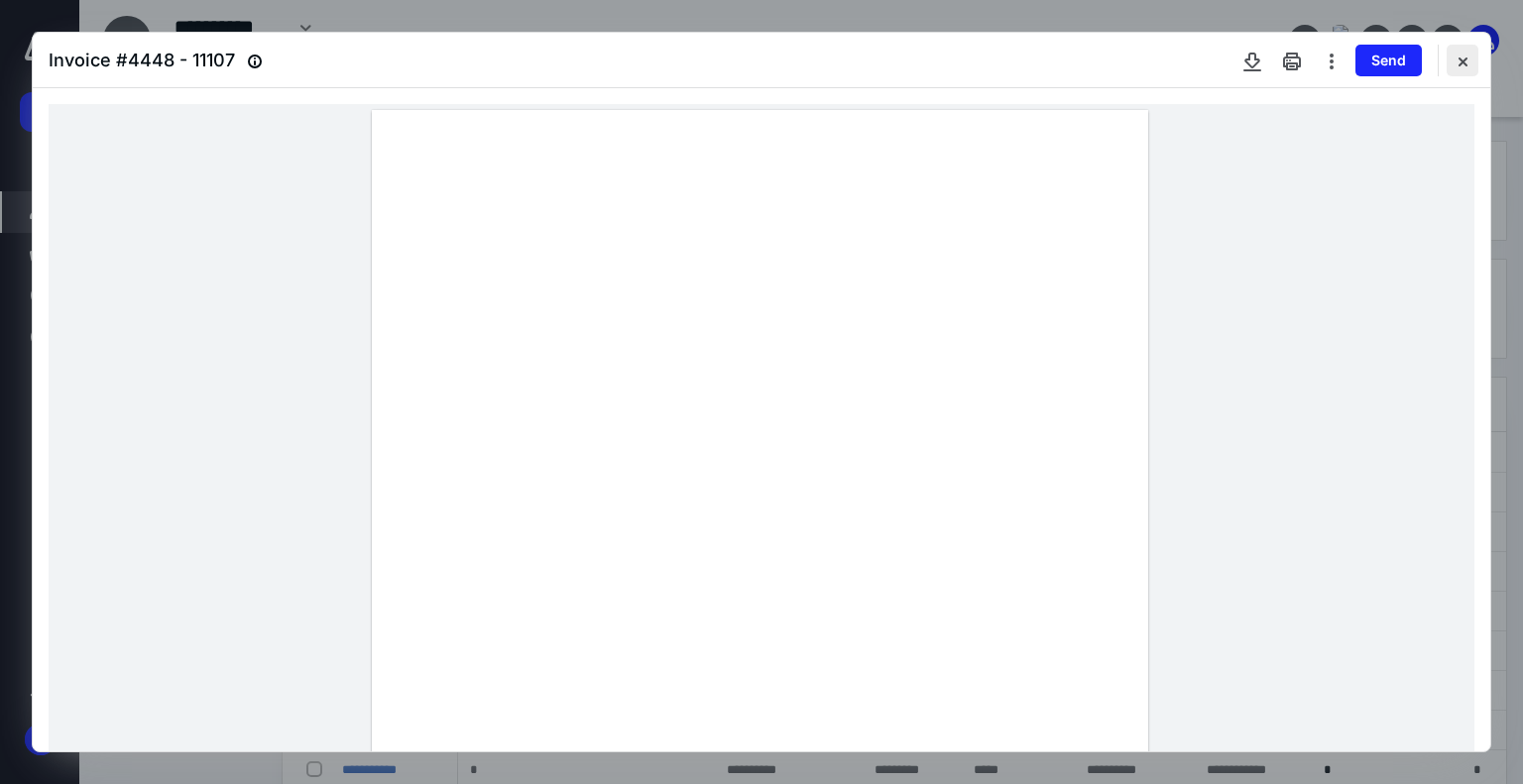 click at bounding box center [1463, 60] 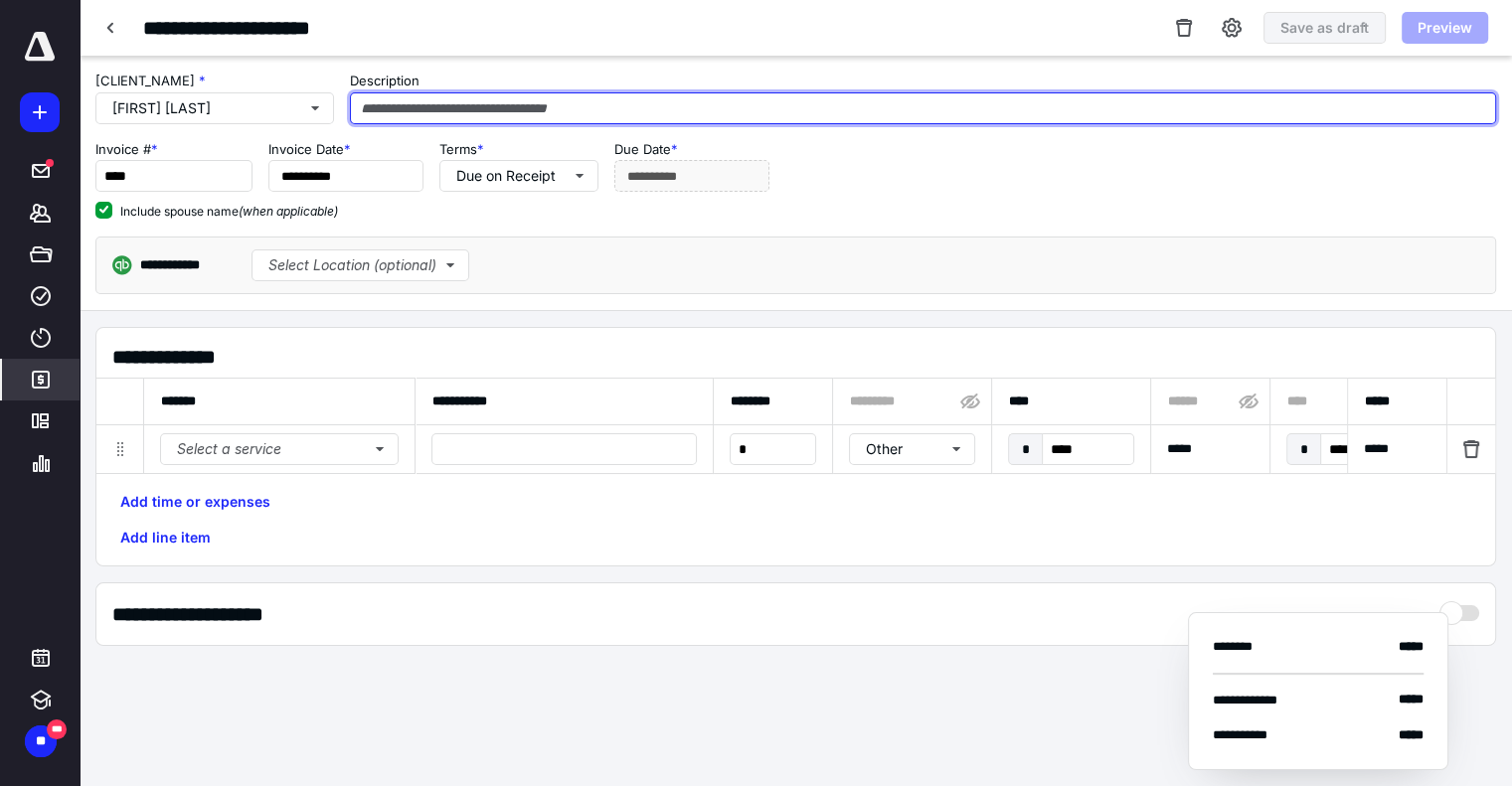 click at bounding box center (923, 108) 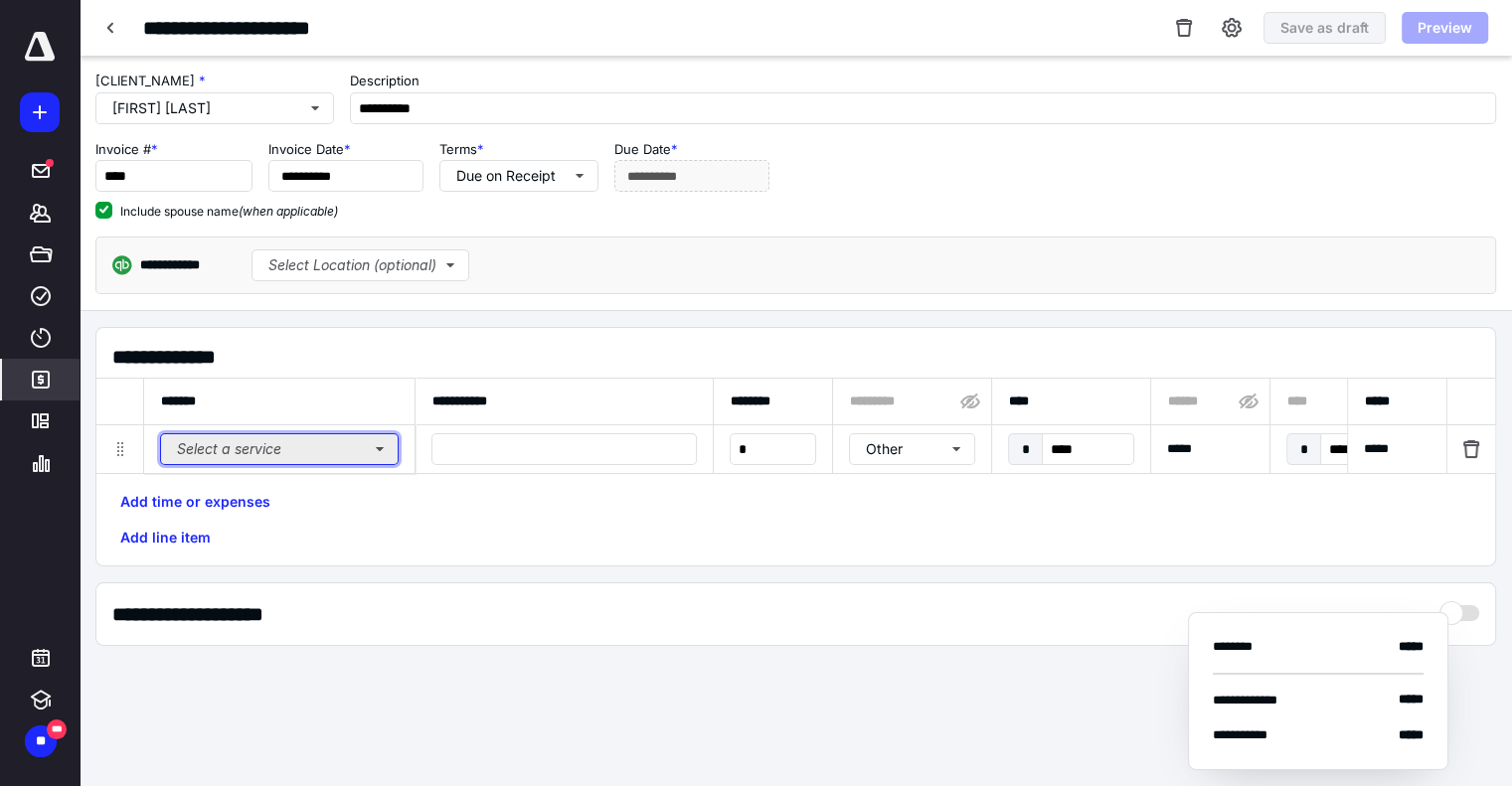 click on "Select a service" at bounding box center (279, 449) 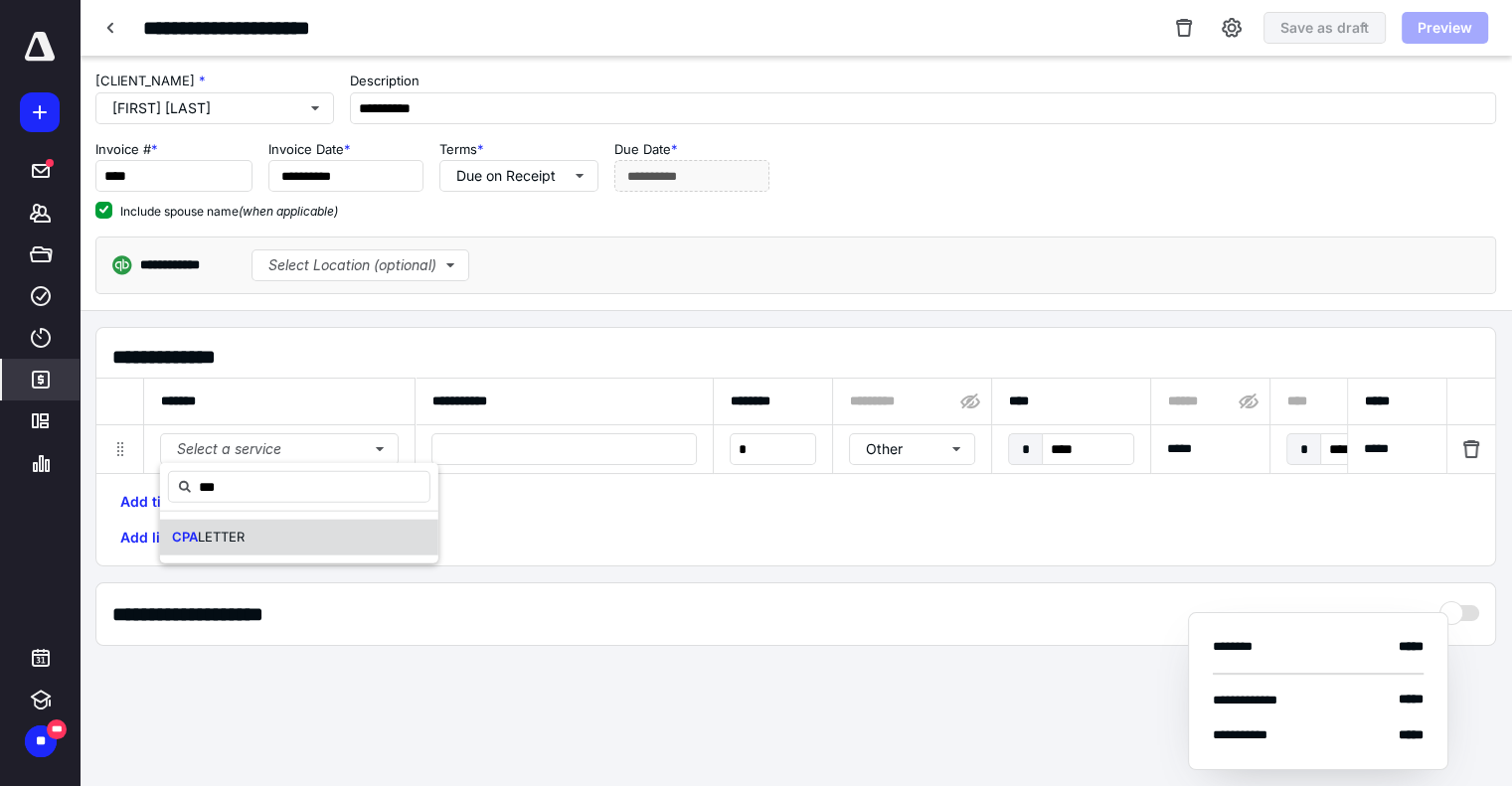 drag, startPoint x: 228, startPoint y: 530, endPoint x: 485, endPoint y: 496, distance: 259.23927 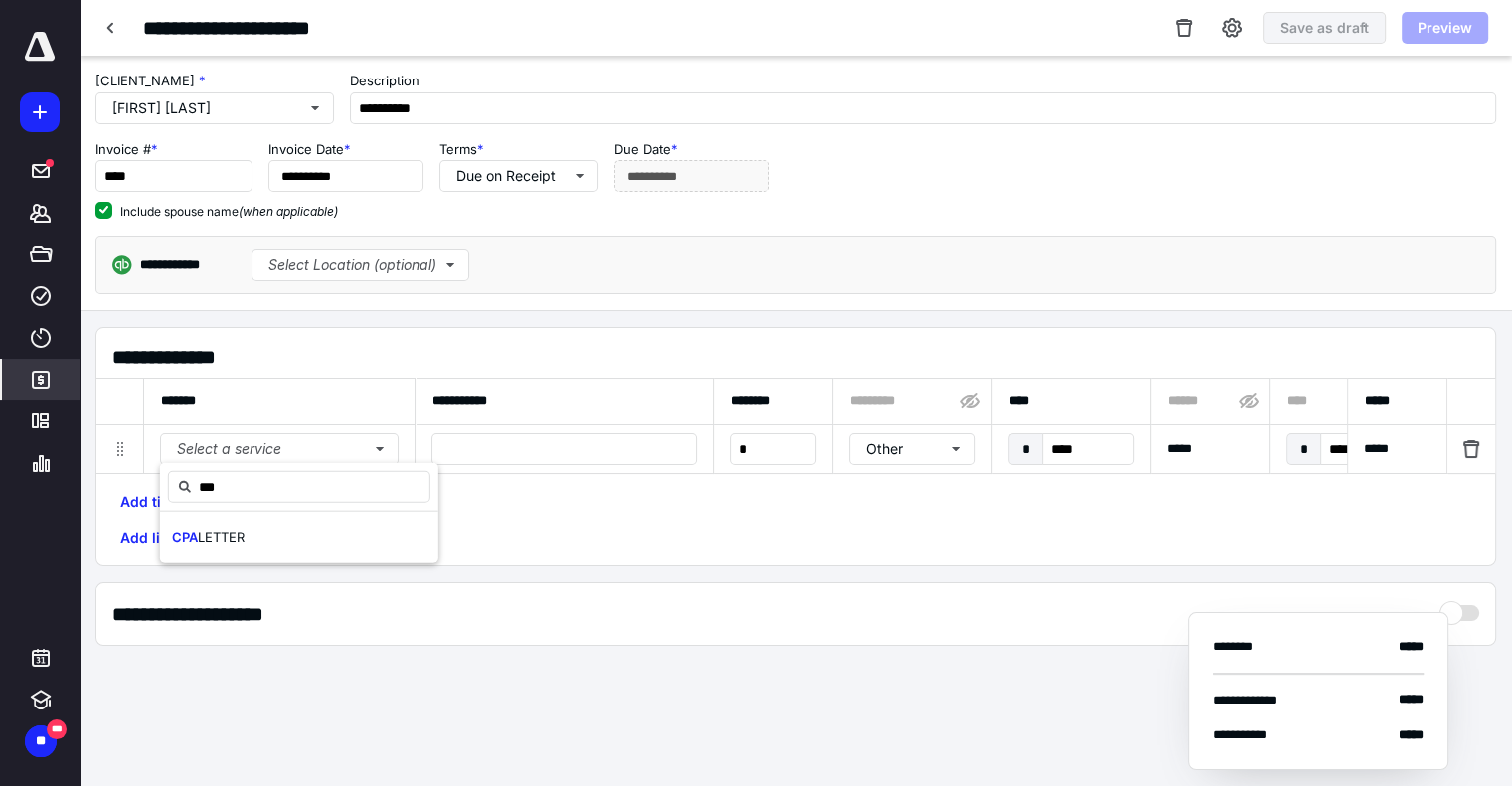 click on "LETTER" at bounding box center (221, 537) 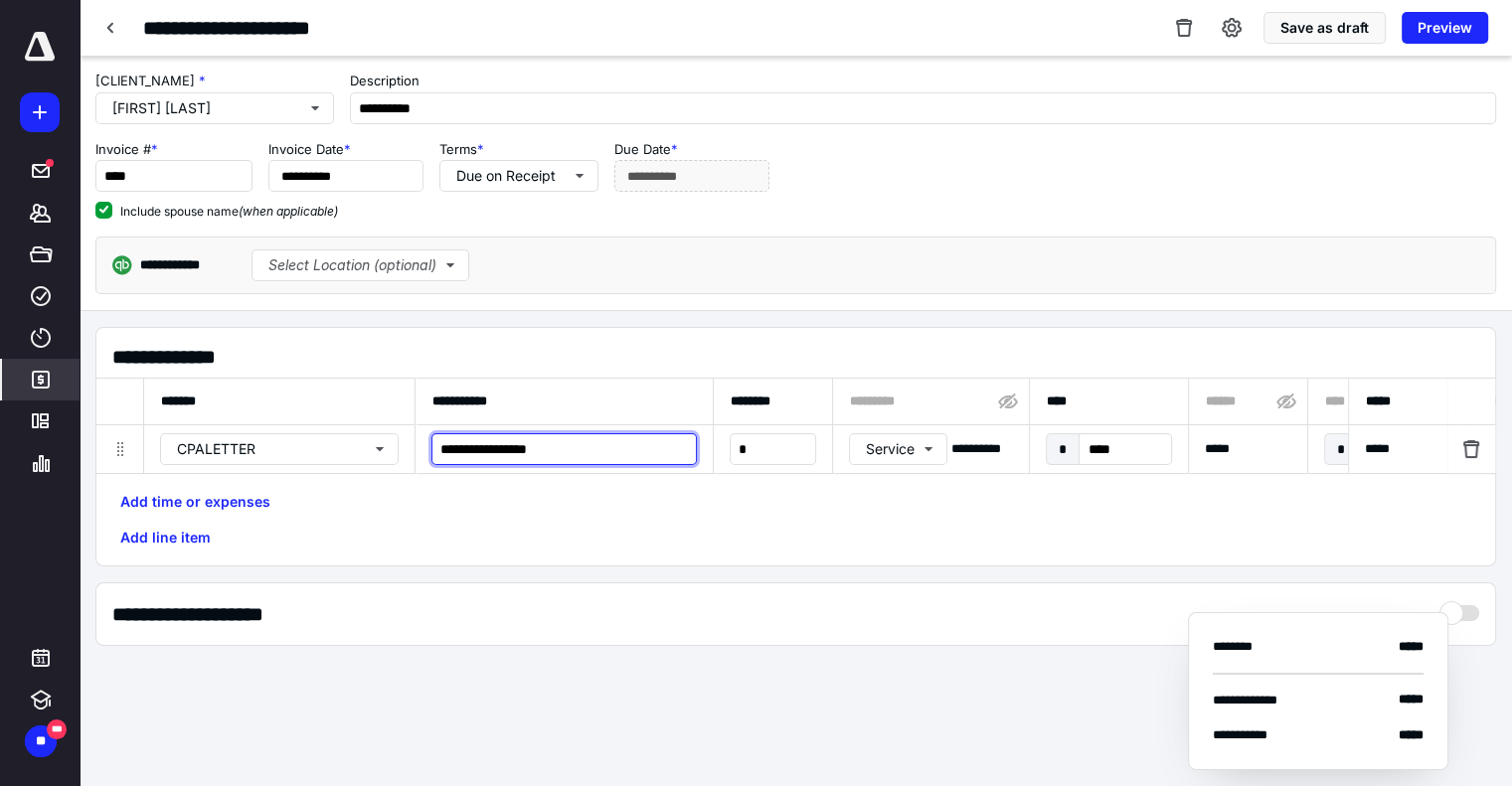 click on "**********" at bounding box center (564, 449) 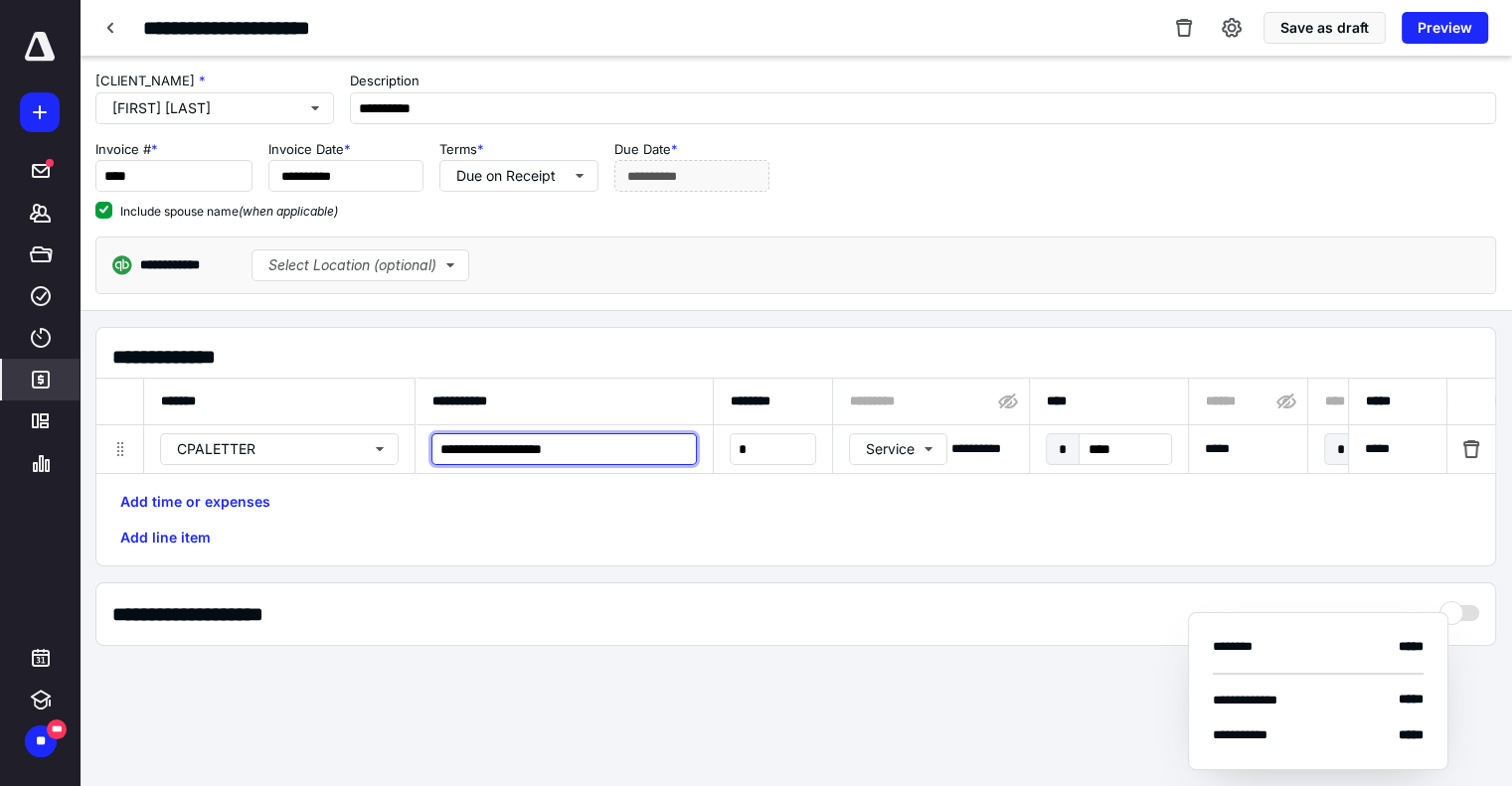 click on "**********" at bounding box center [564, 449] 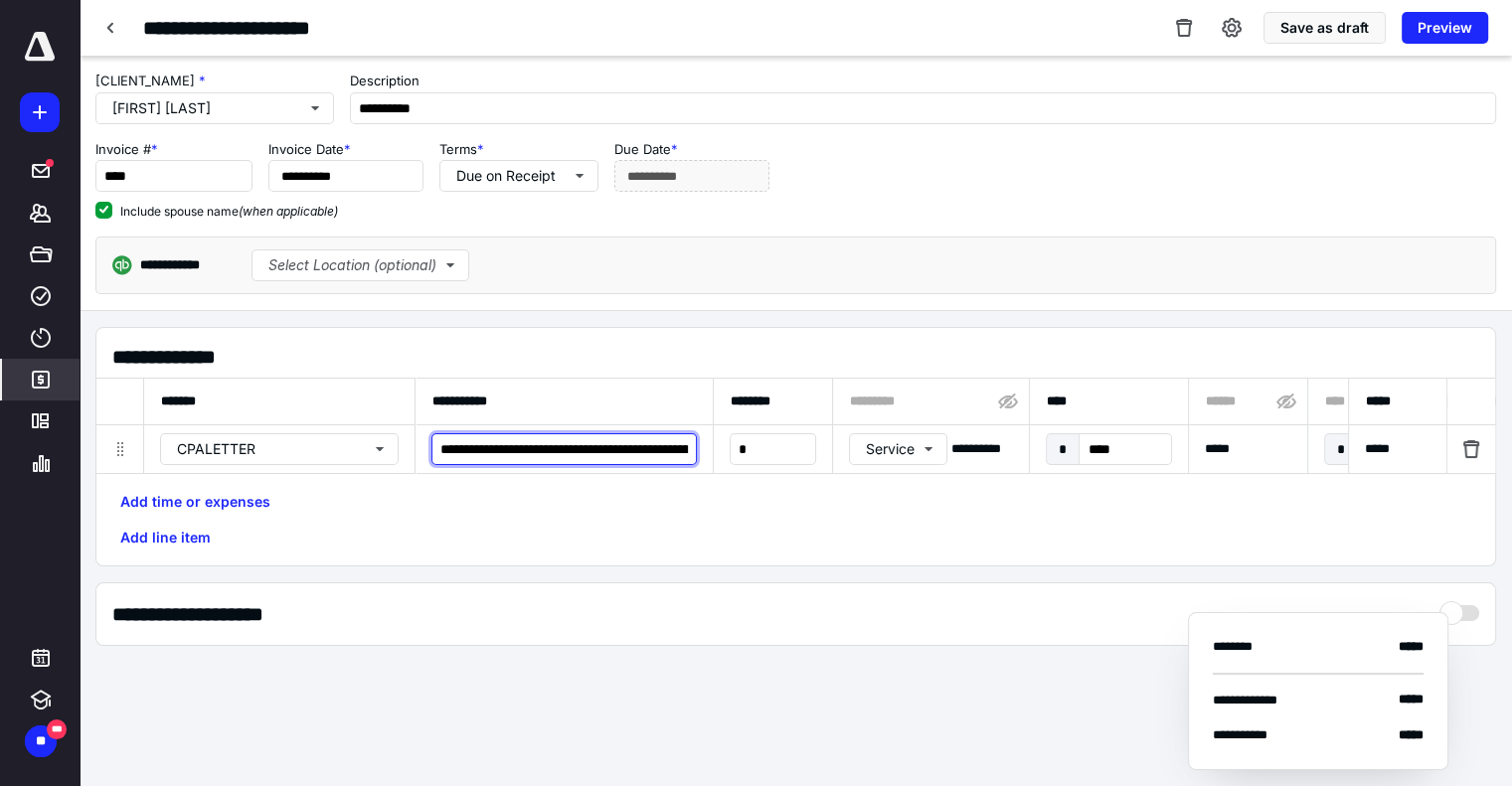 scroll, scrollTop: 0, scrollLeft: 140, axis: horizontal 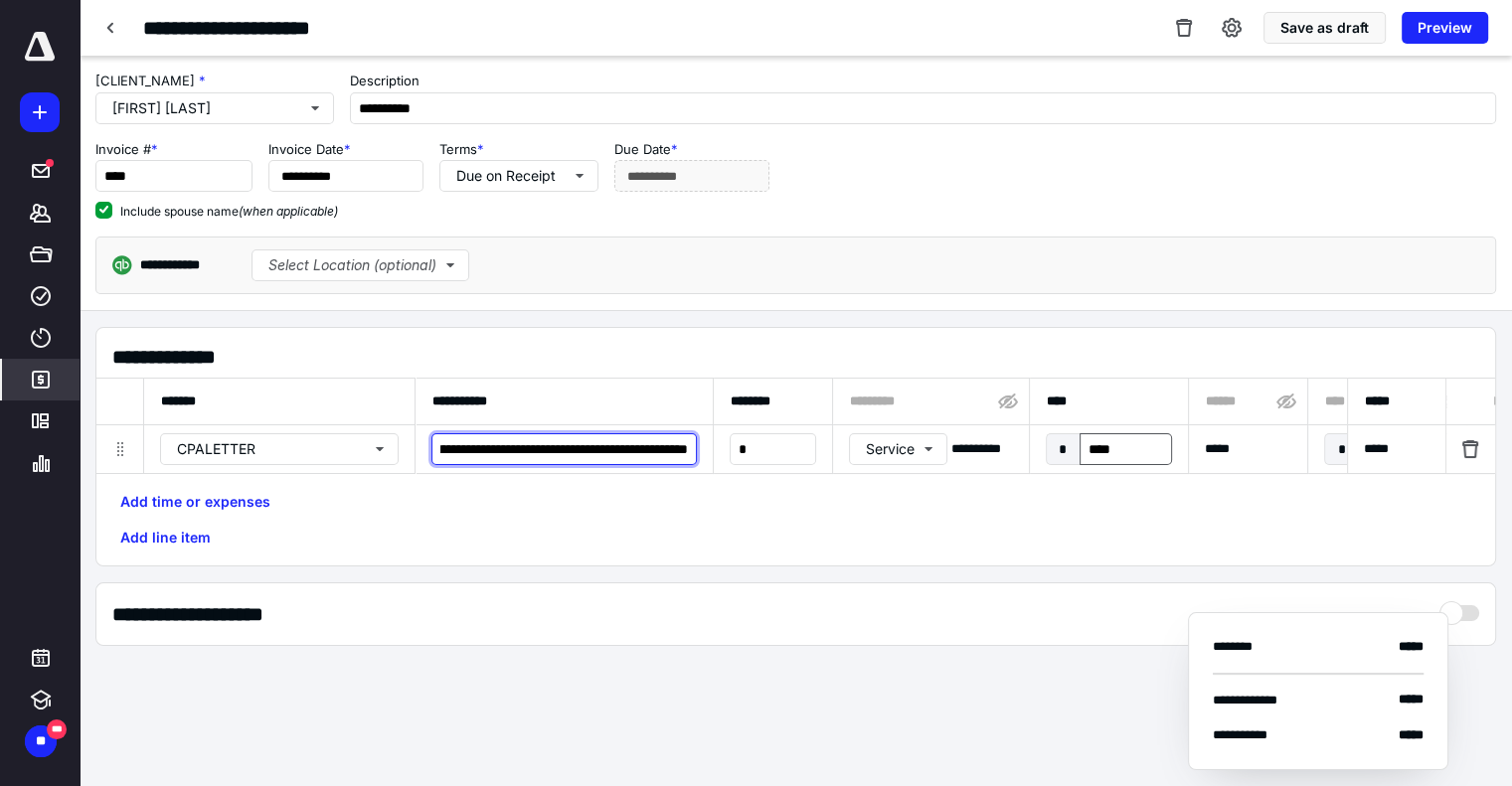type on "**********" 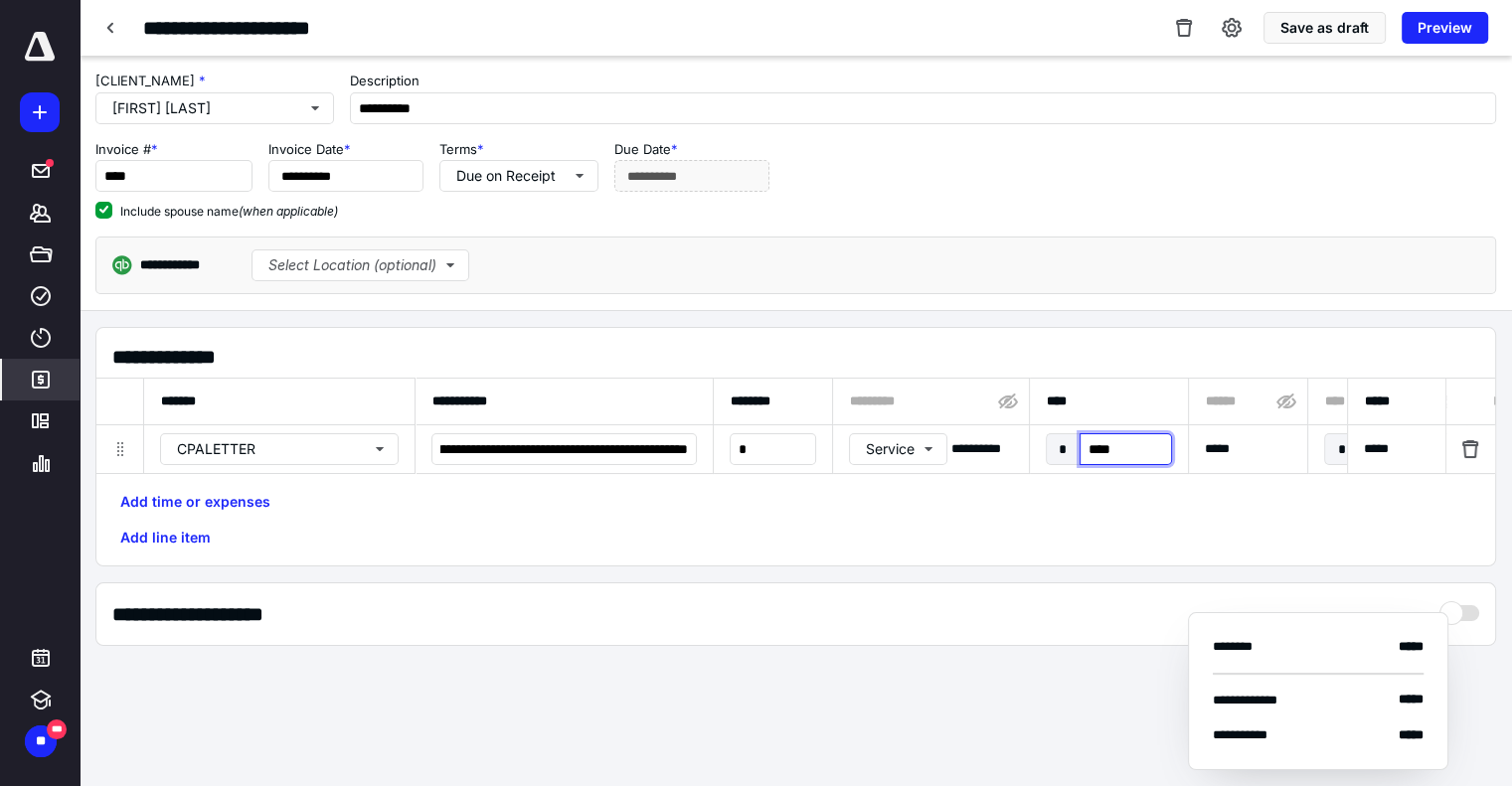 click on "****" at bounding box center (1125, 449) 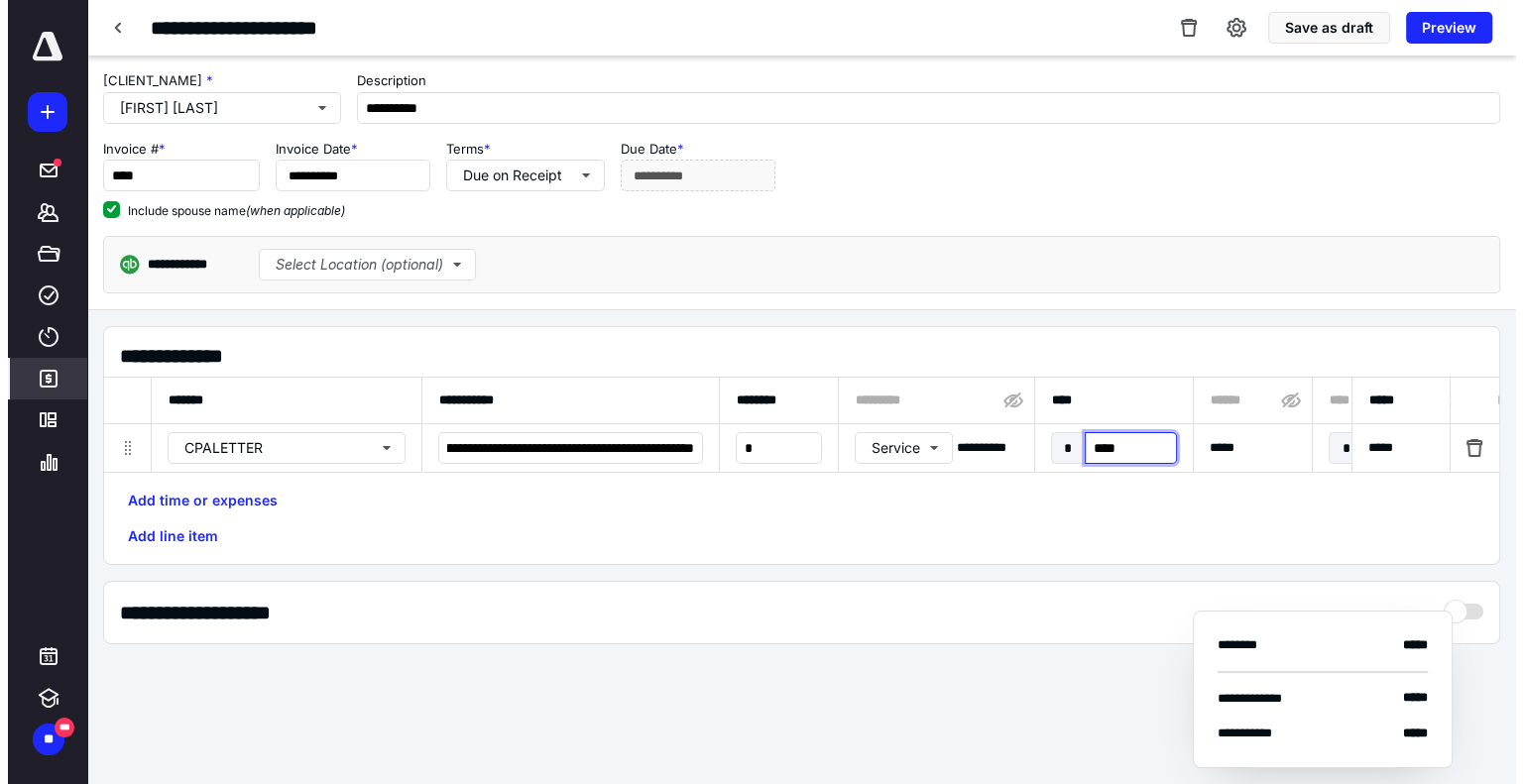 scroll, scrollTop: 0, scrollLeft: 0, axis: both 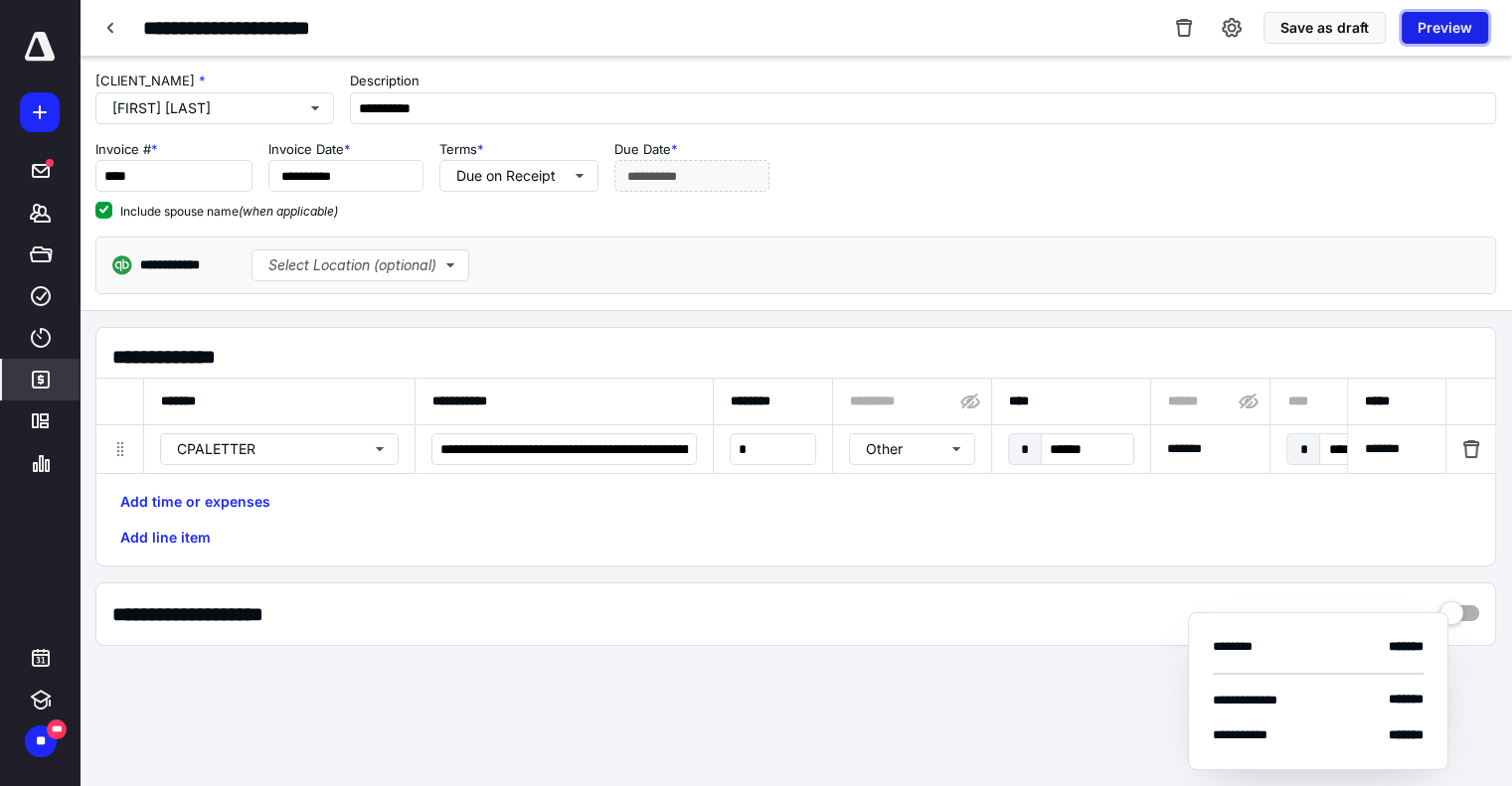 click on "Preview" at bounding box center [1444, 28] 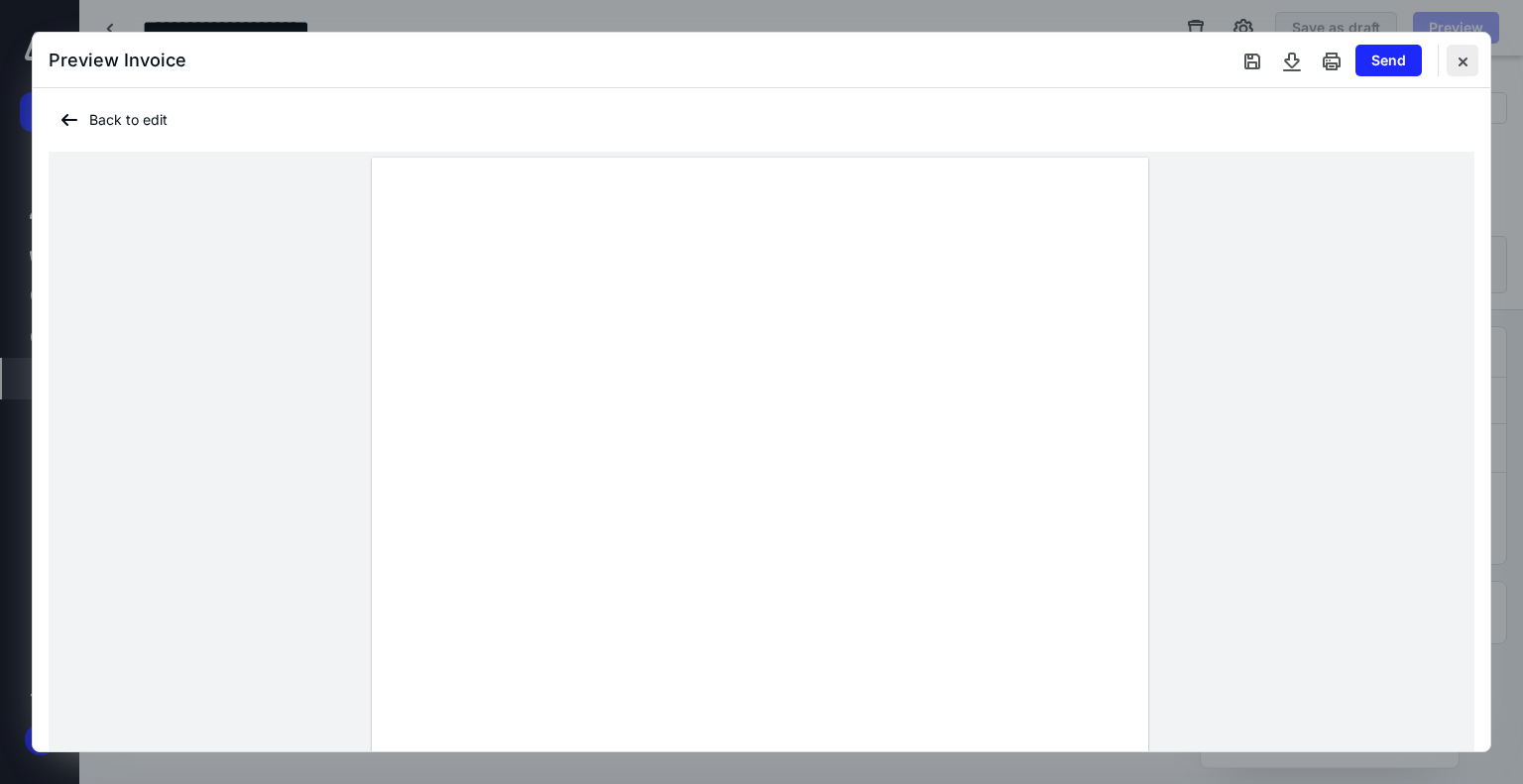 click at bounding box center [1463, 60] 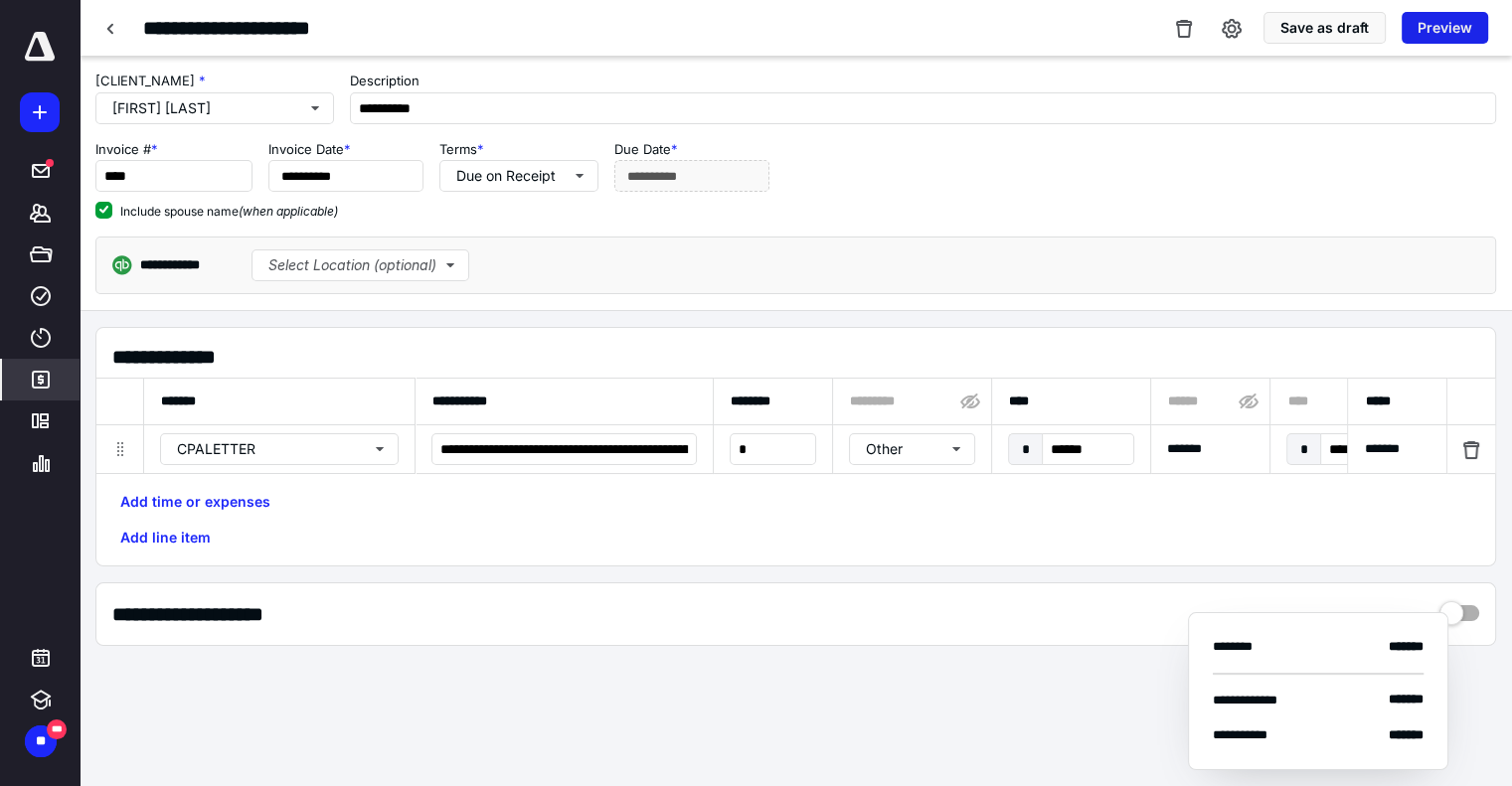 click on "Preview" at bounding box center (1444, 28) 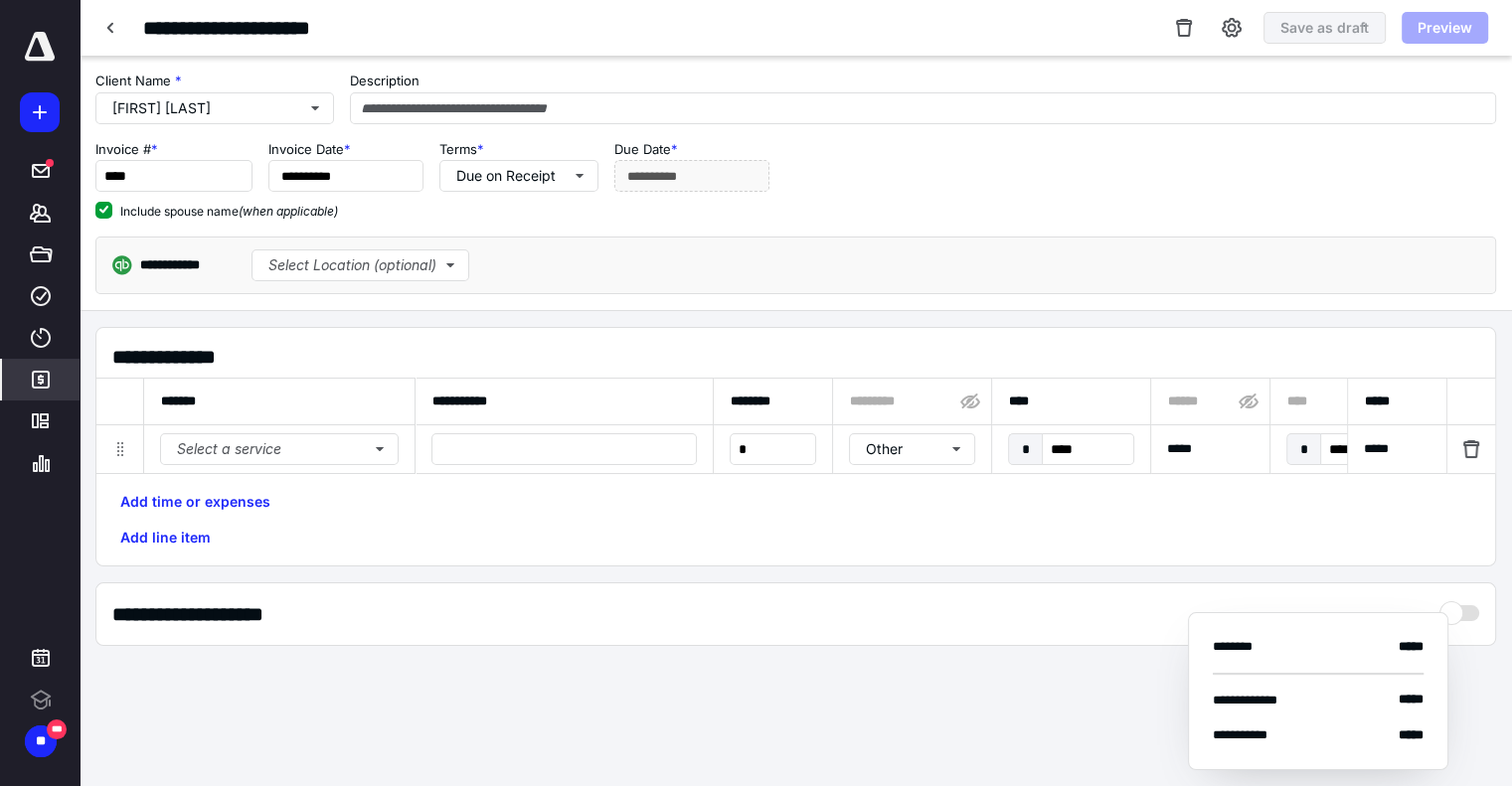 scroll, scrollTop: 0, scrollLeft: 0, axis: both 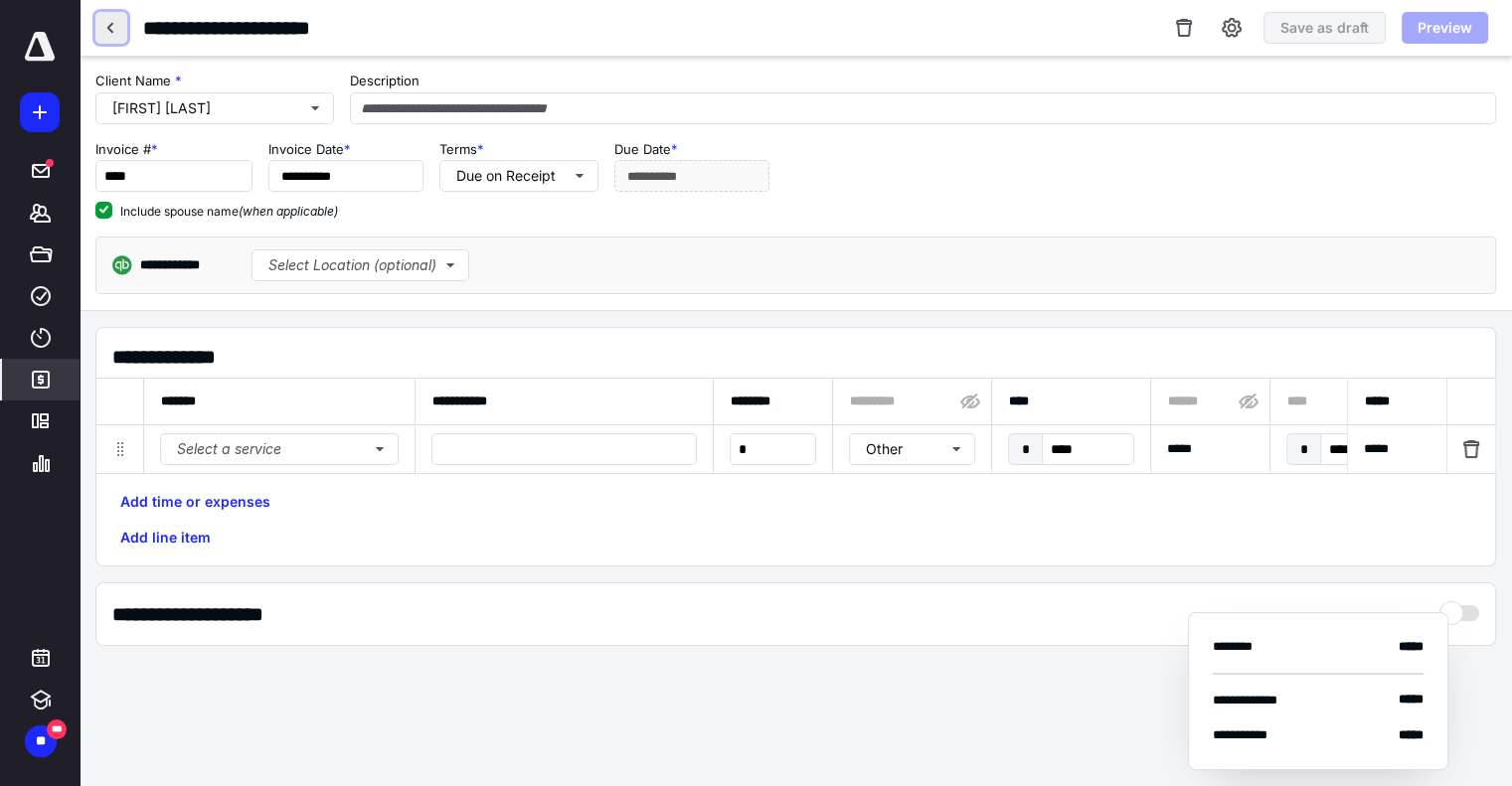 click at bounding box center (111, 28) 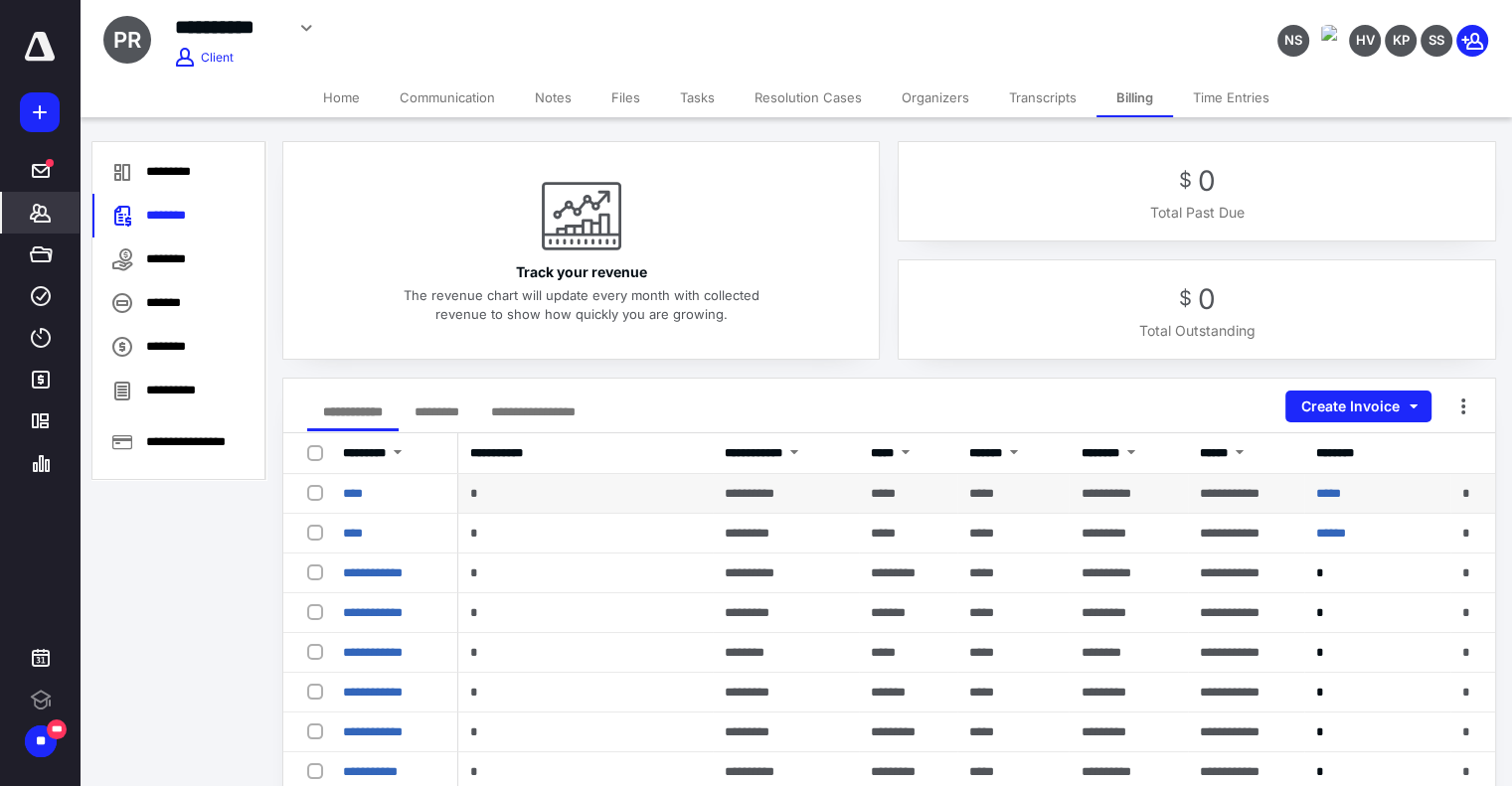 scroll, scrollTop: 0, scrollLeft: 0, axis: both 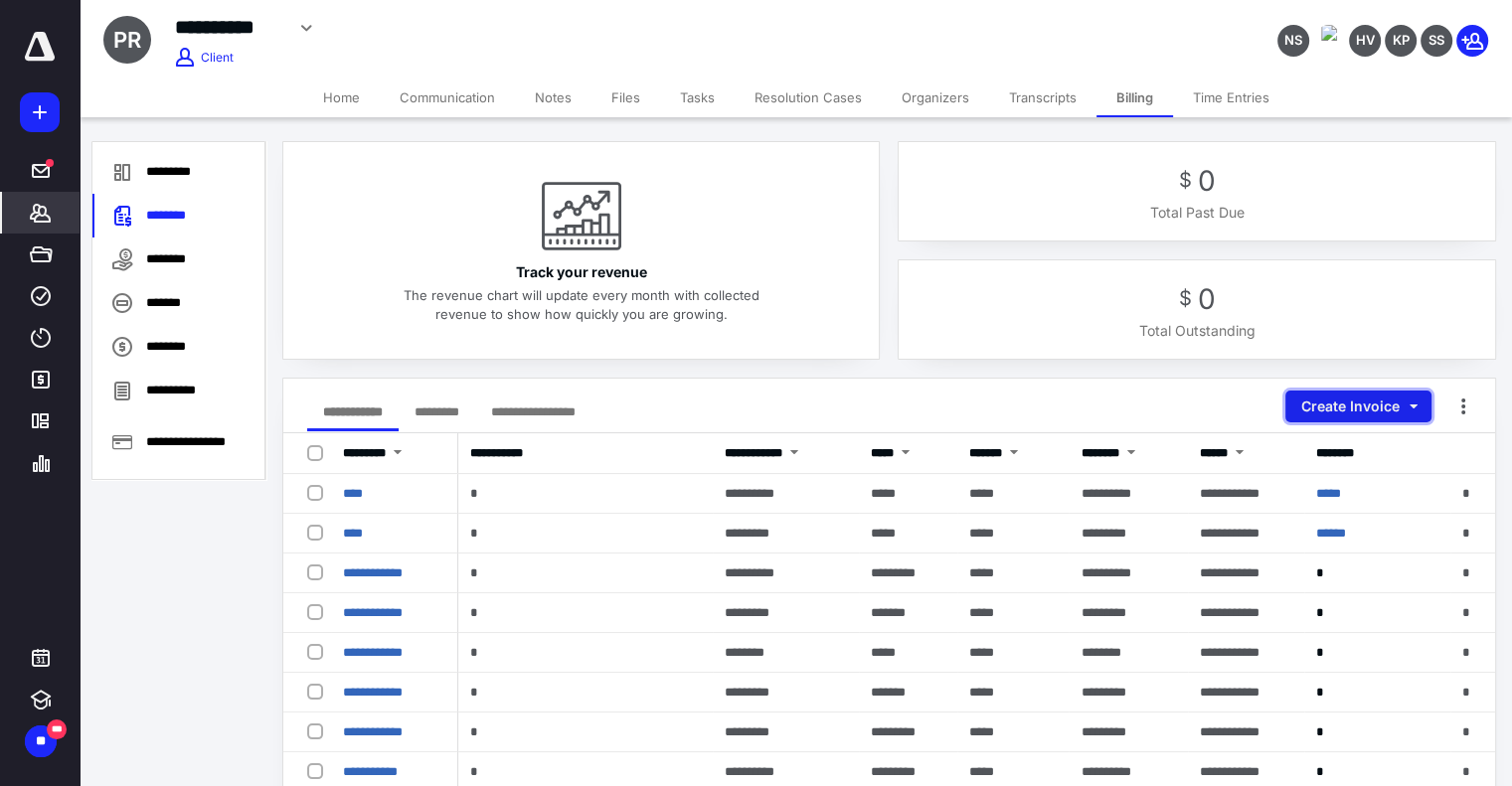 click on "Create Invoice" at bounding box center [1358, 406] 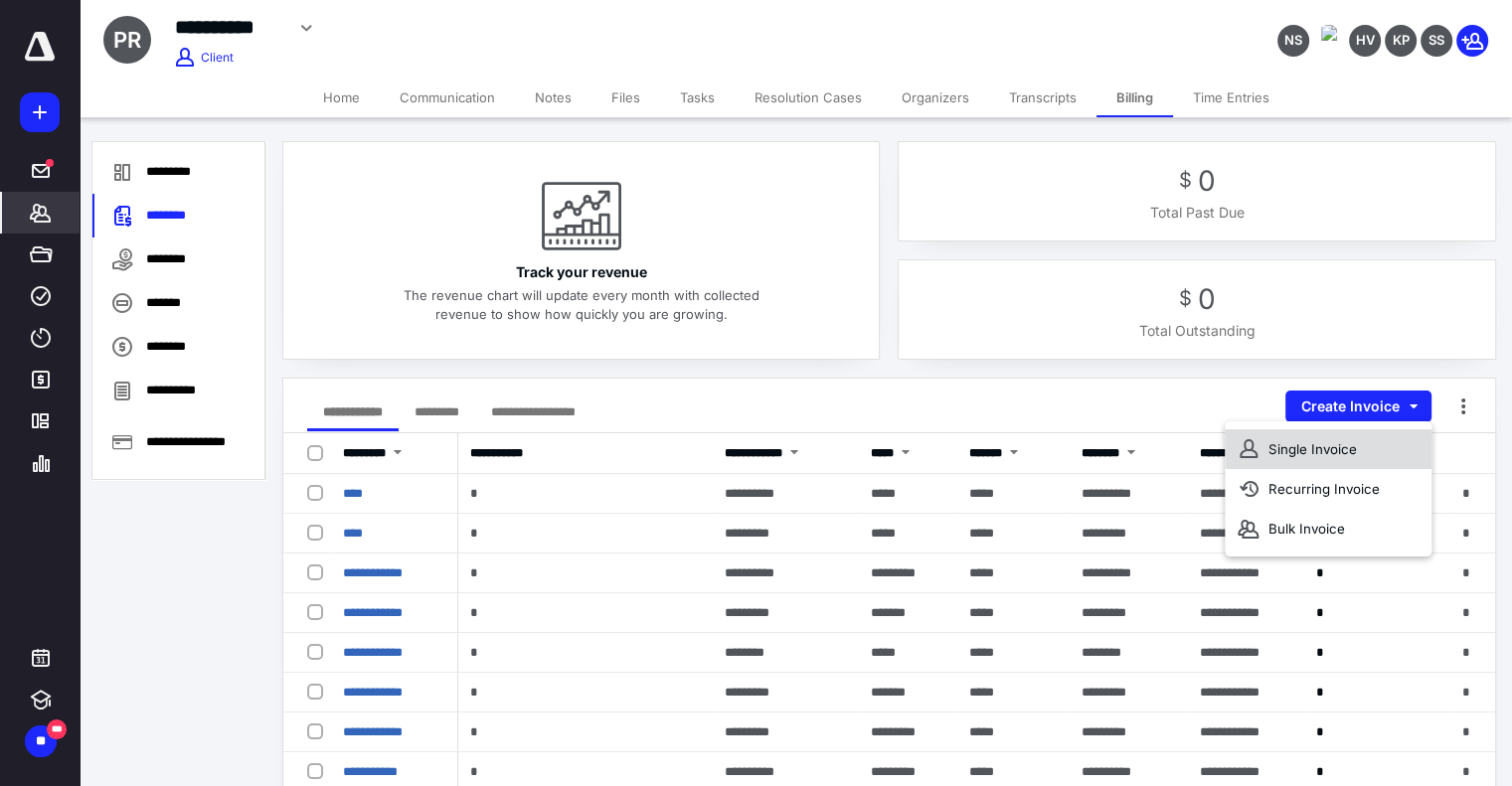 click on "Single Invoice" at bounding box center [1328, 449] 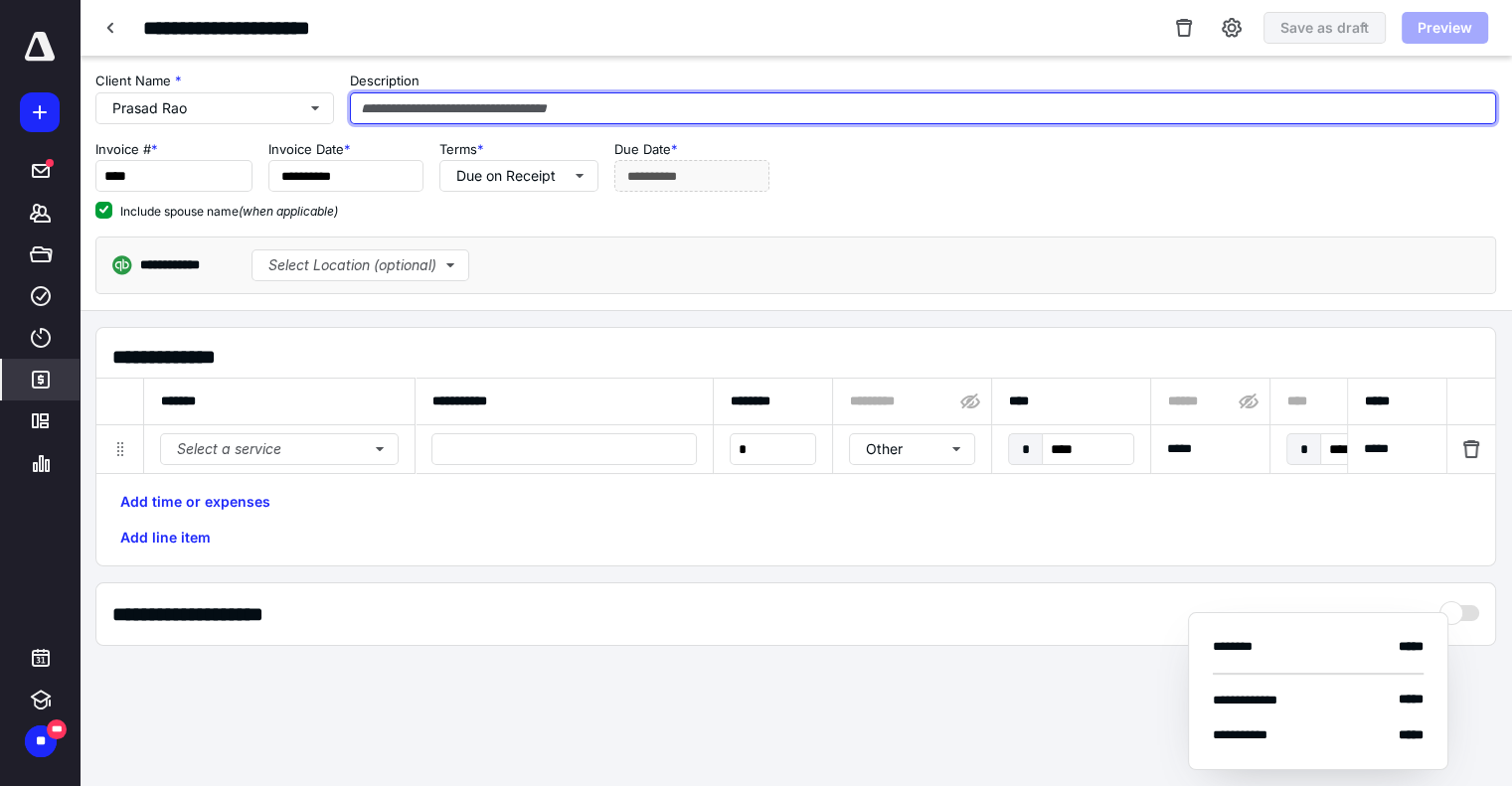click at bounding box center (923, 108) 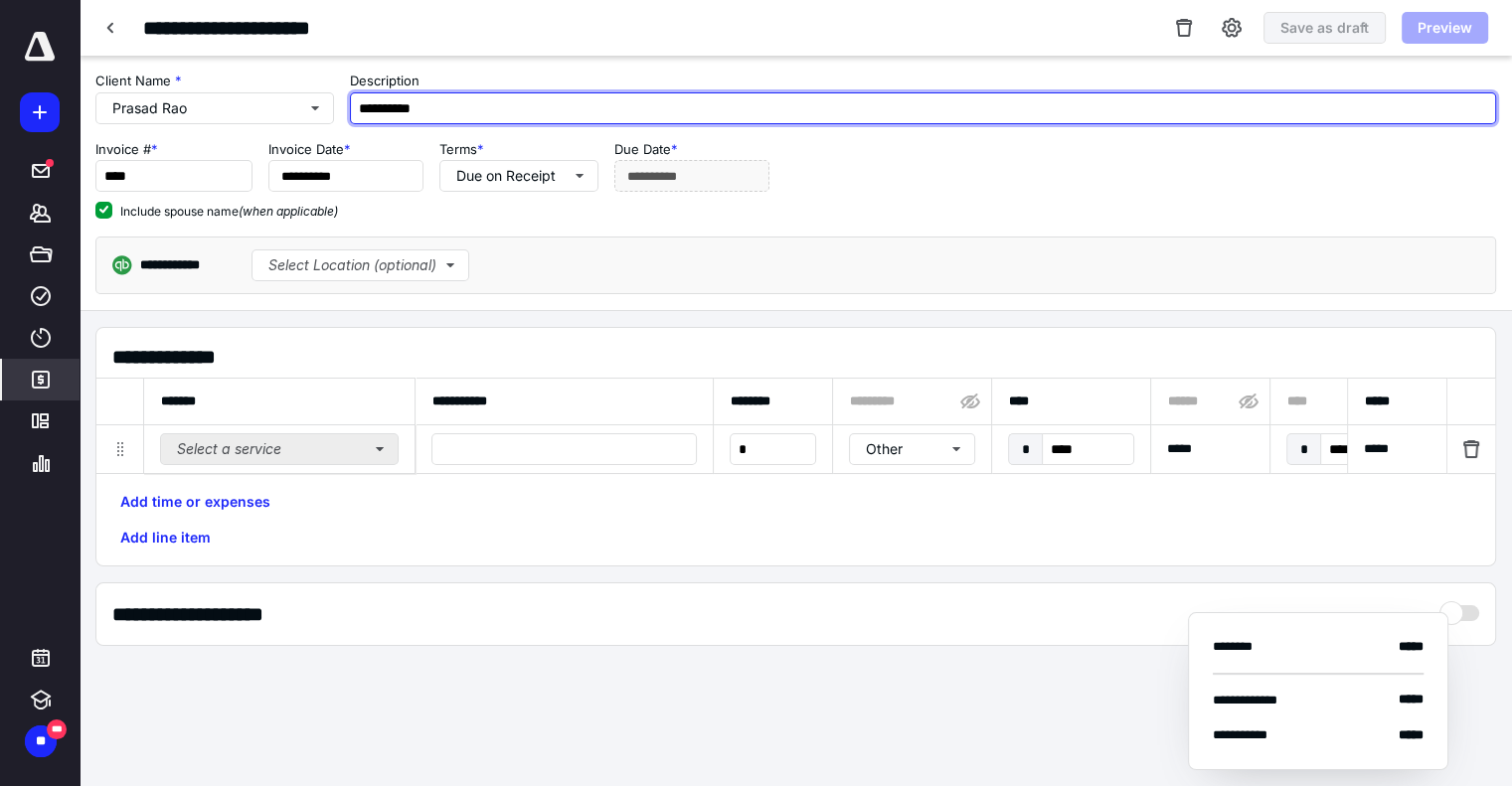 type on "**********" 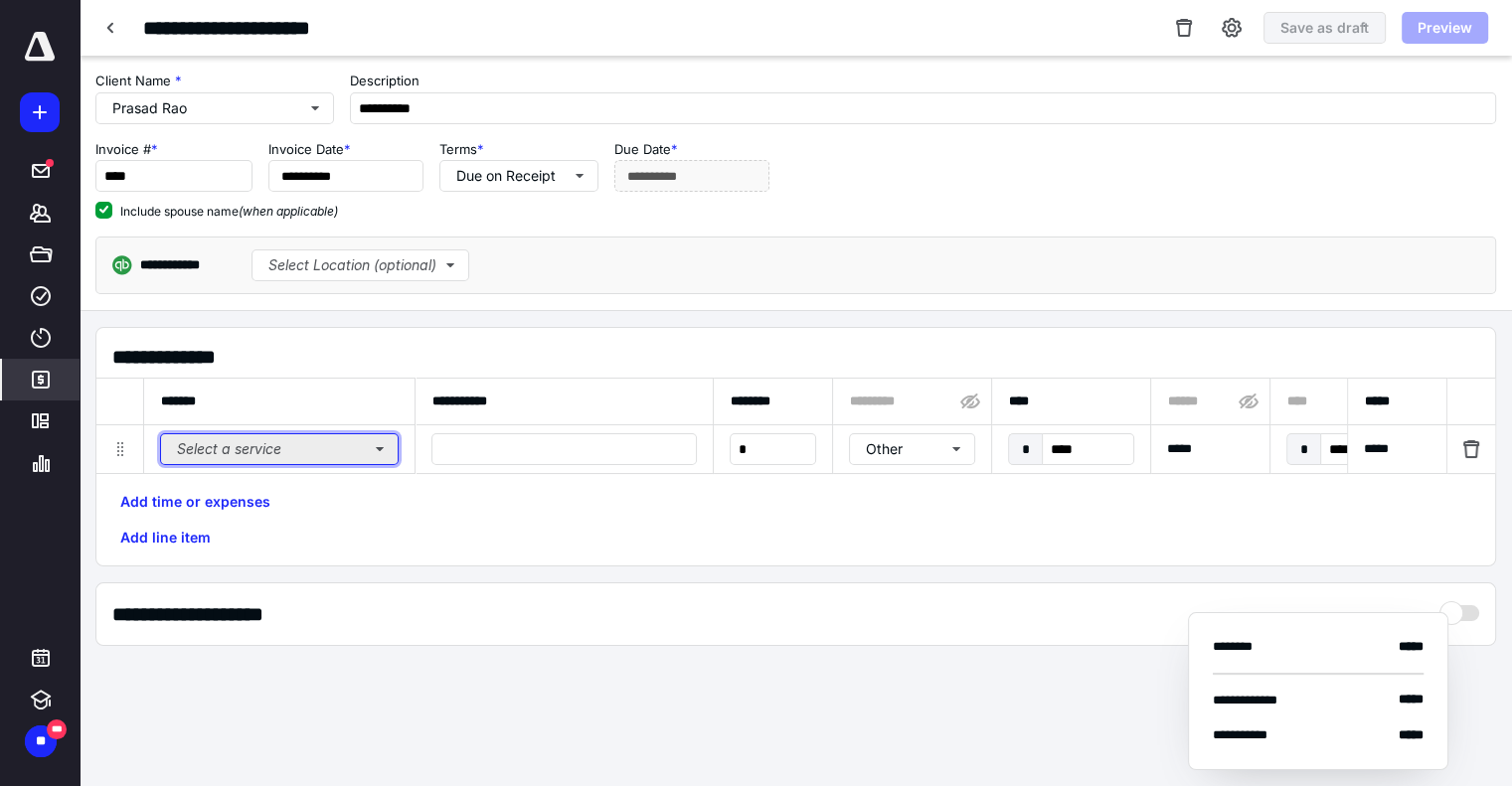 click on "Select a service" at bounding box center [279, 449] 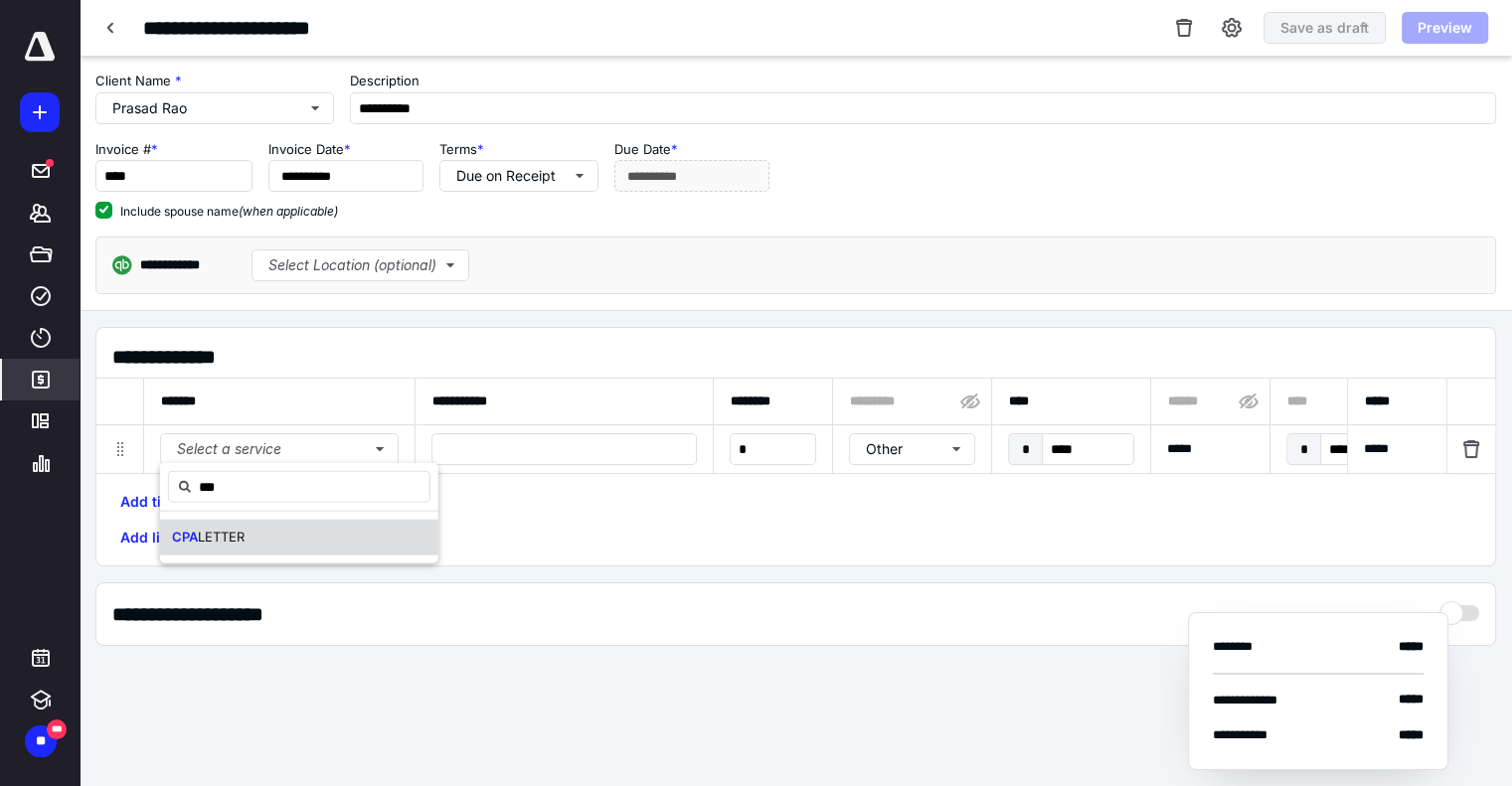 drag, startPoint x: 270, startPoint y: 539, endPoint x: 297, endPoint y: 531, distance: 28.160256 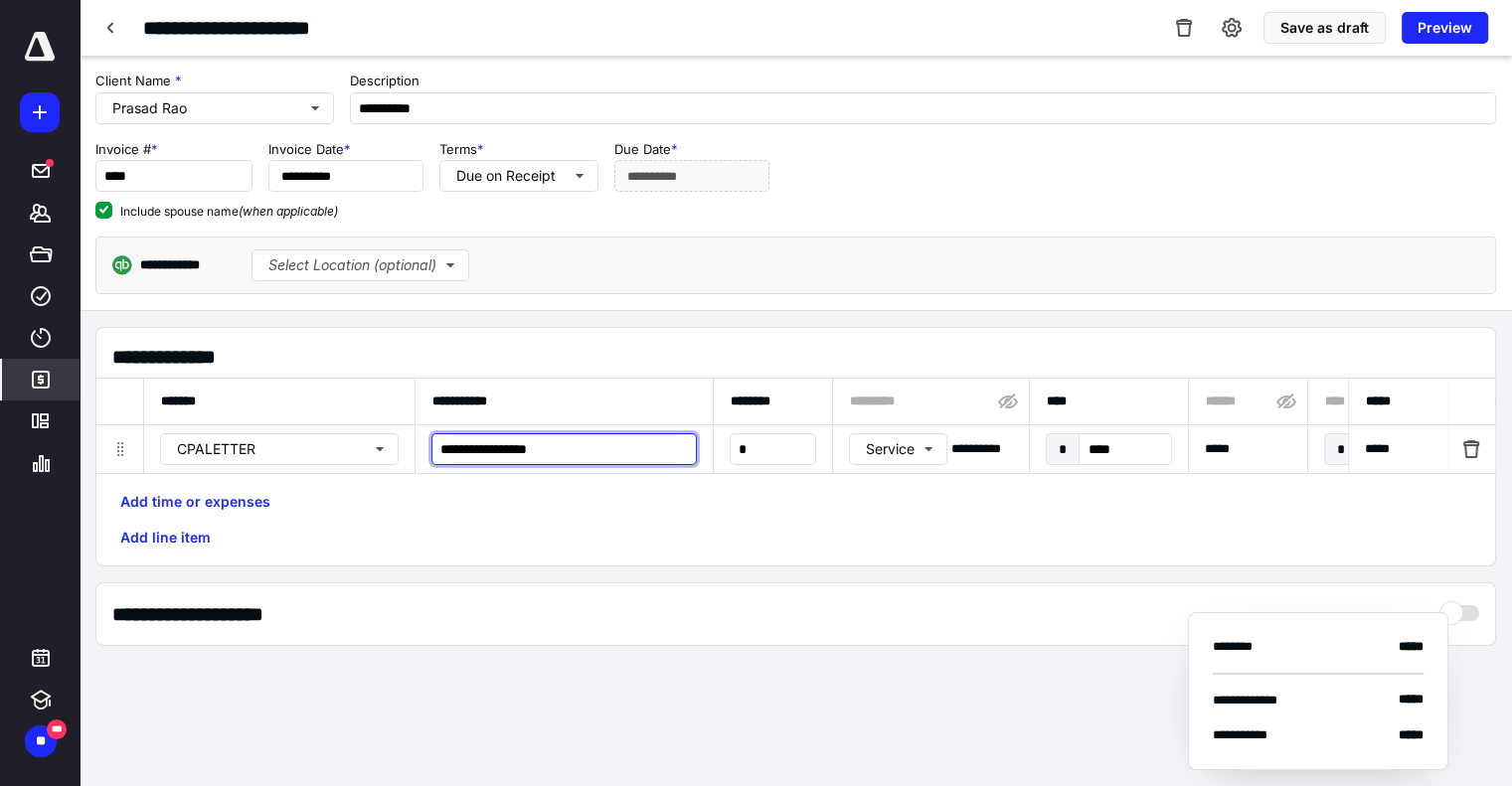 click on "**********" at bounding box center [564, 449] 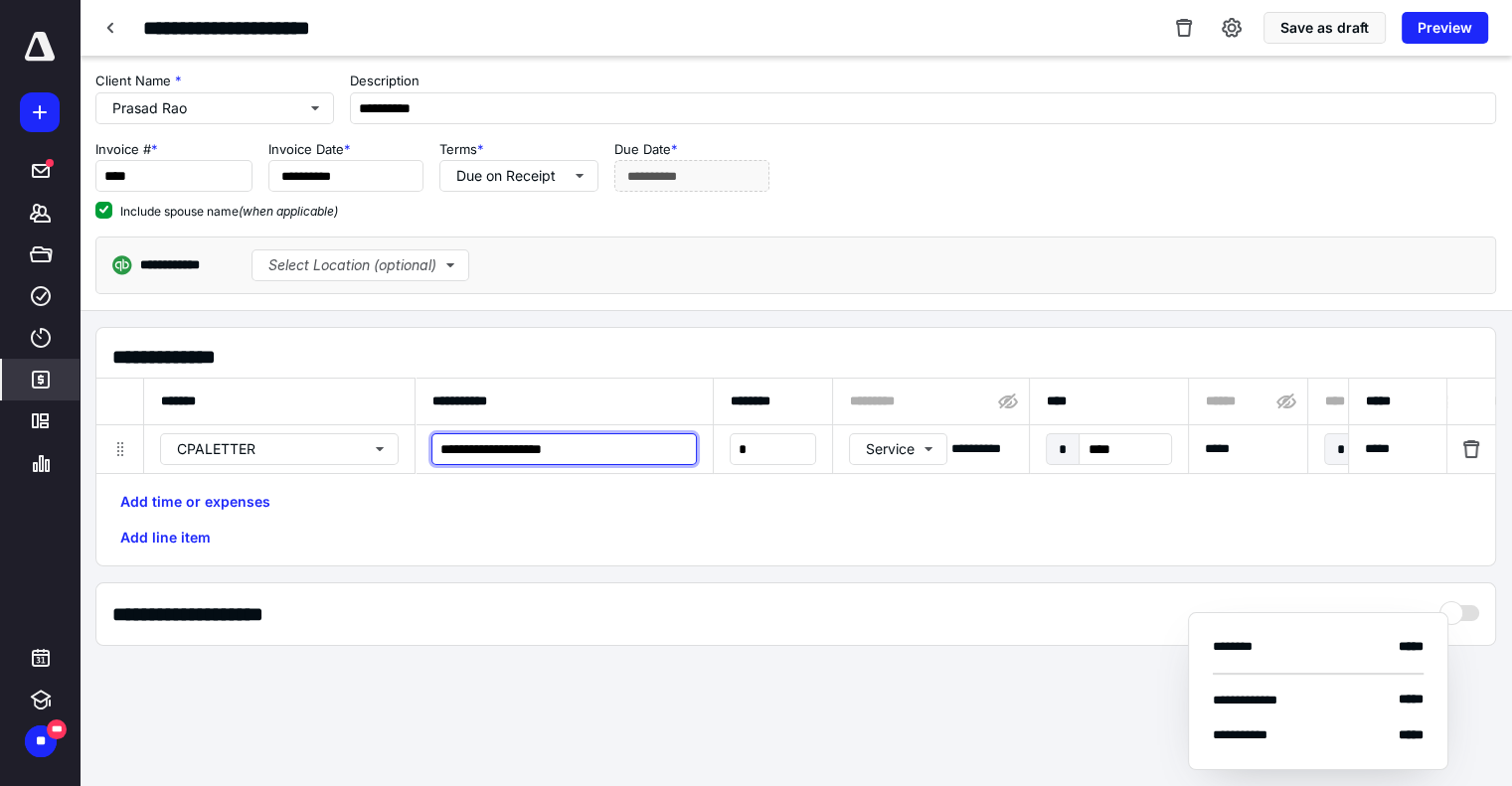 paste on "**********" 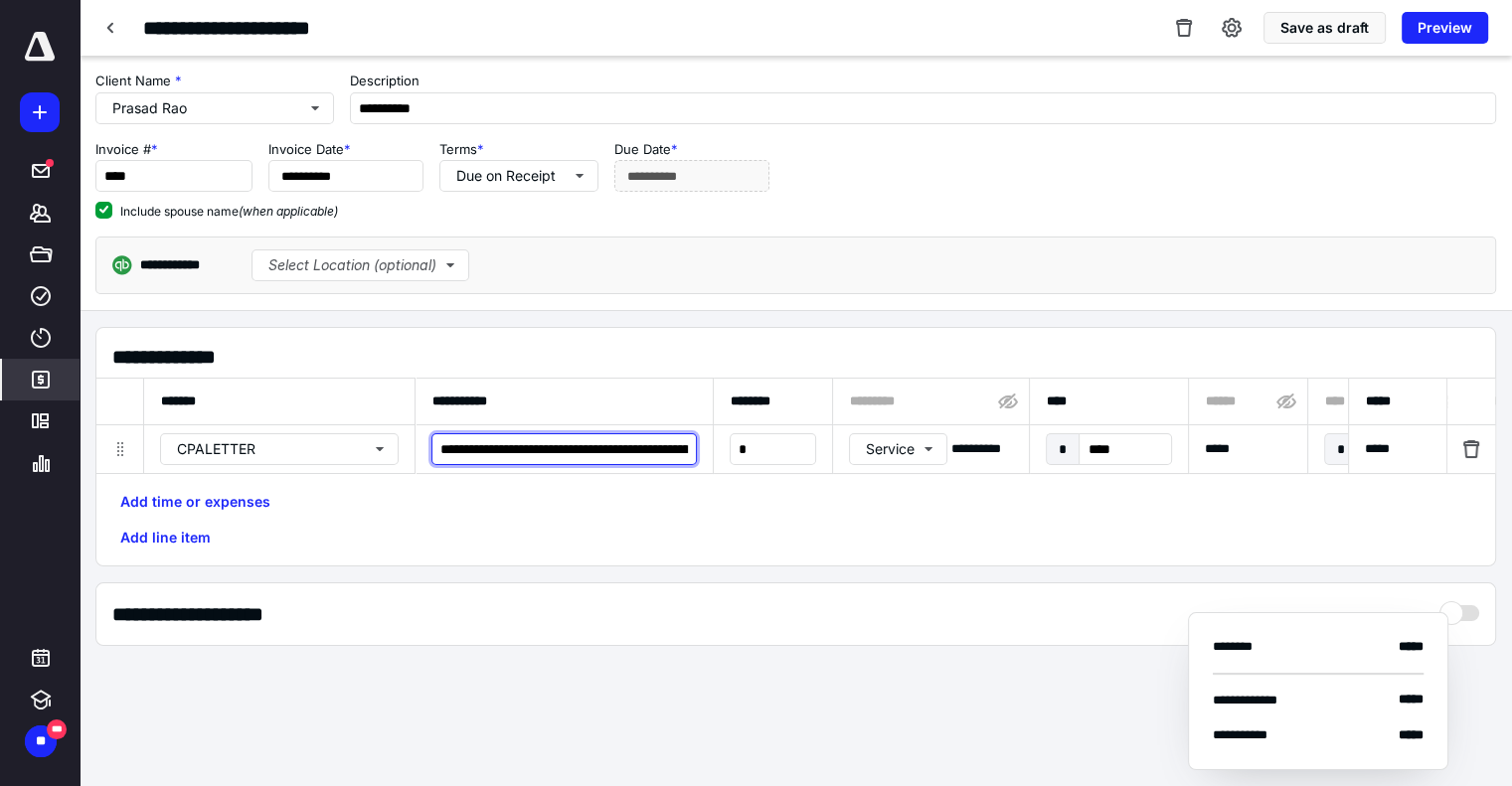 scroll, scrollTop: 0, scrollLeft: 140, axis: horizontal 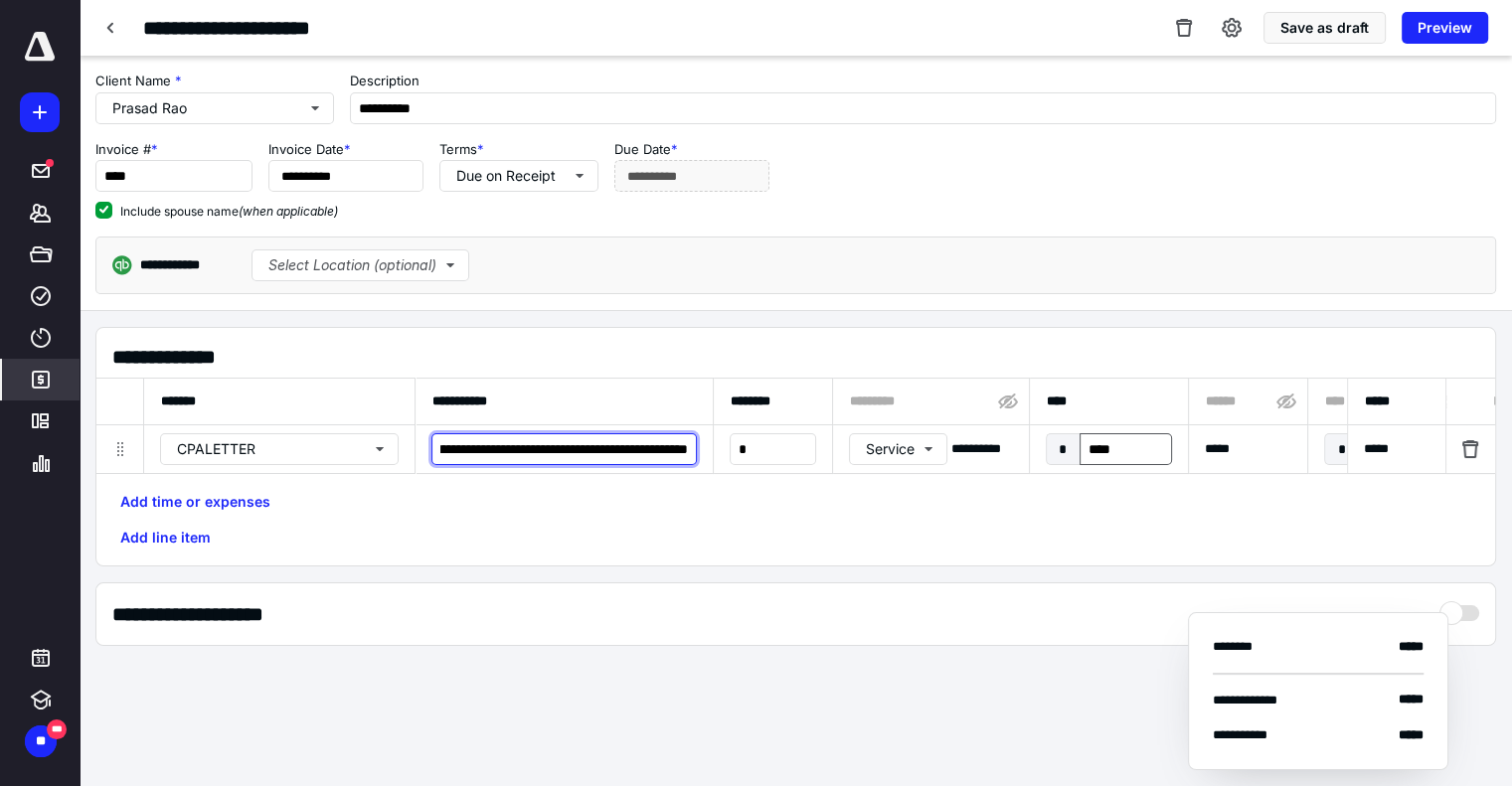 type on "**********" 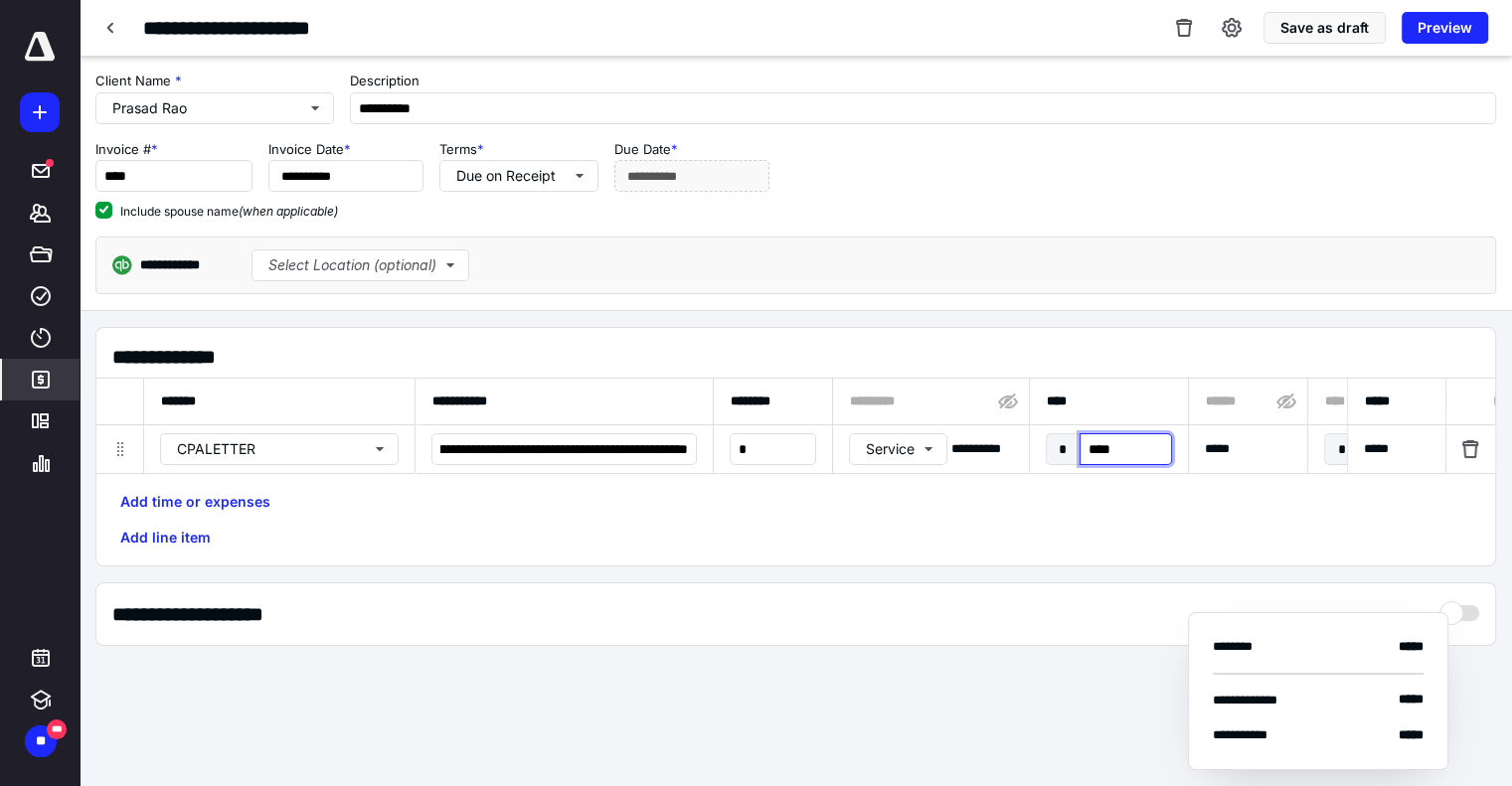 click on "****" at bounding box center [1125, 449] 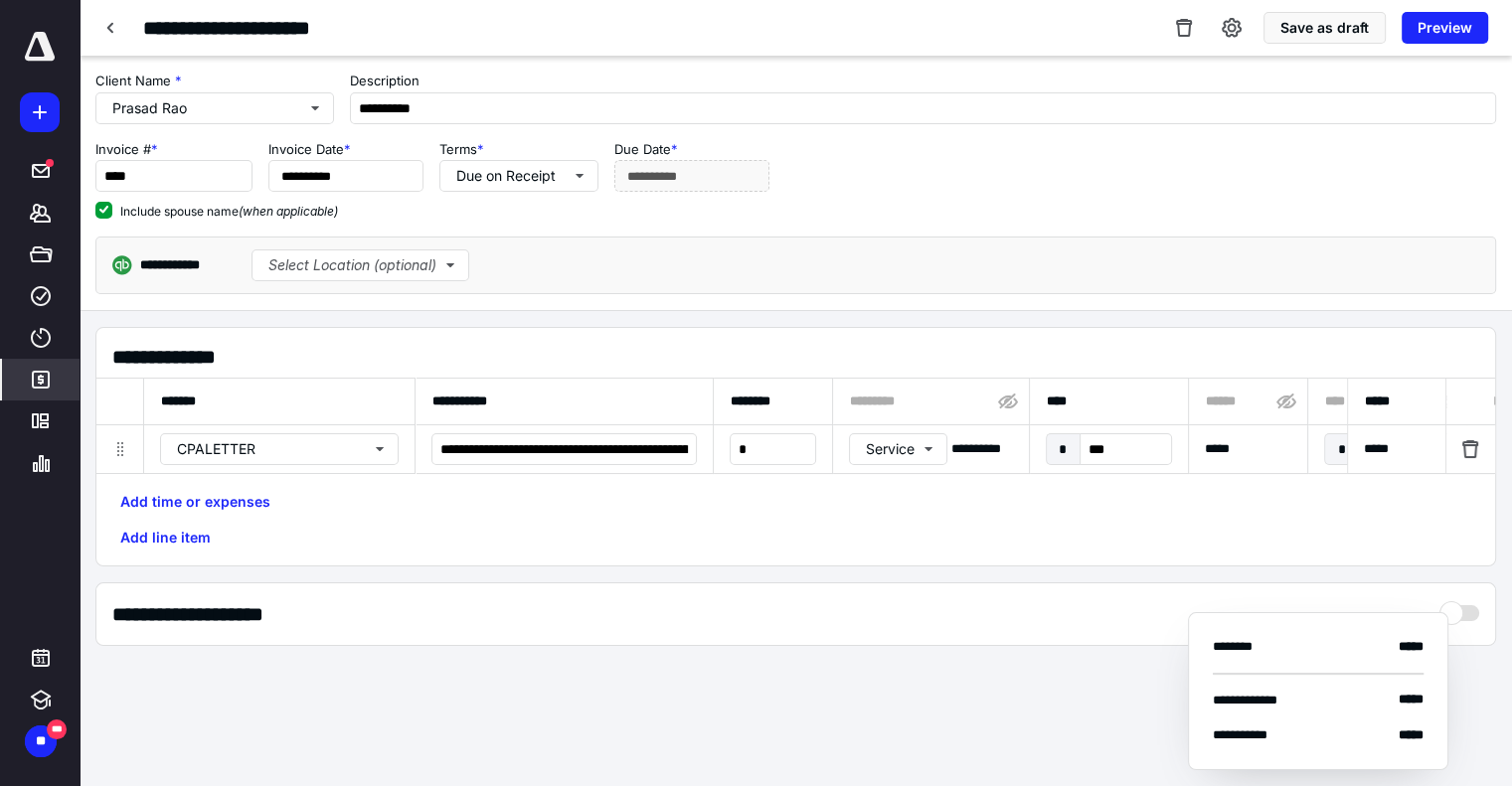 drag, startPoint x: 1347, startPoint y: 177, endPoint x: 1411, endPoint y: 122, distance: 84.38602 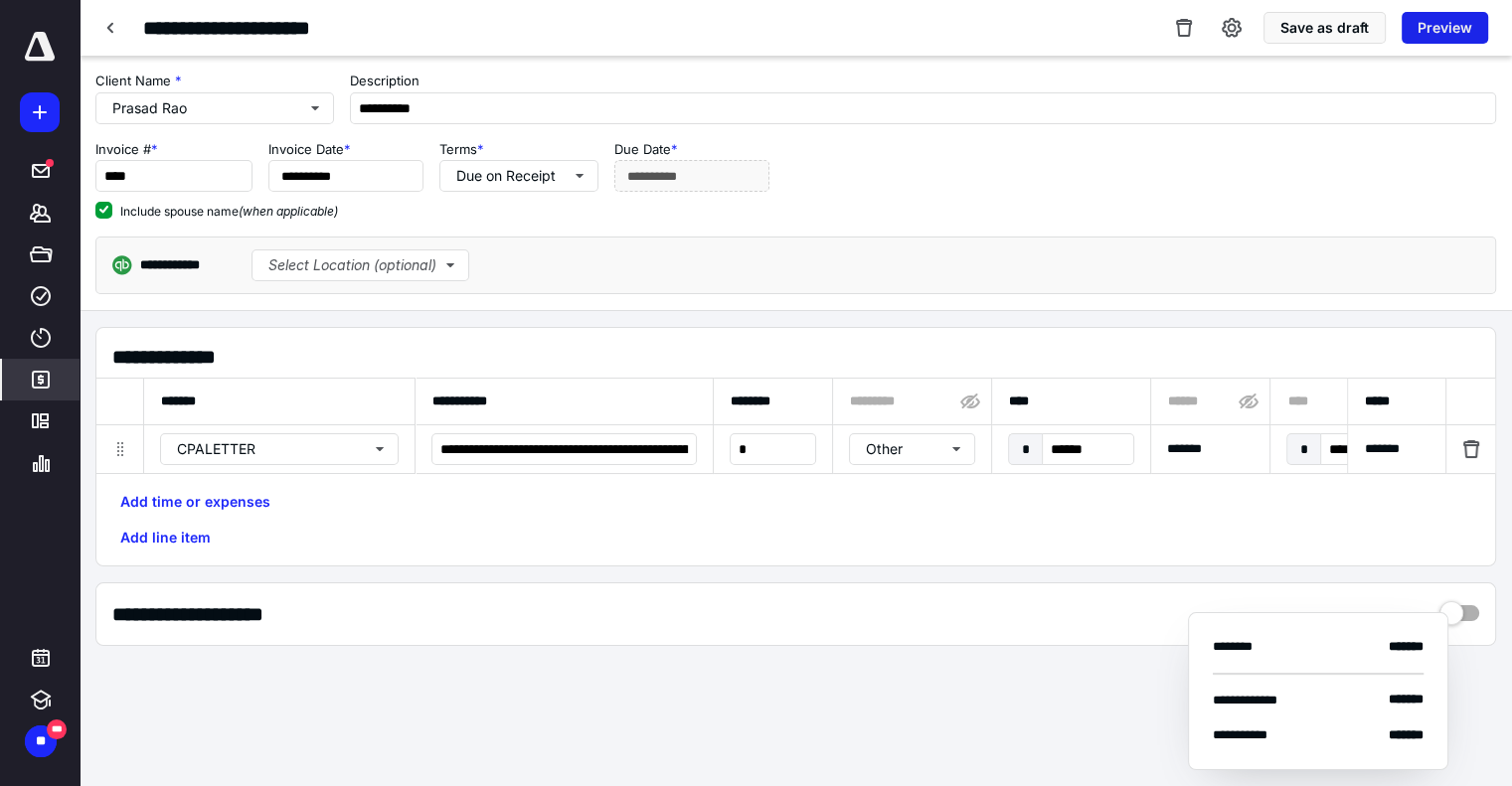 click on "Preview" at bounding box center (1444, 28) 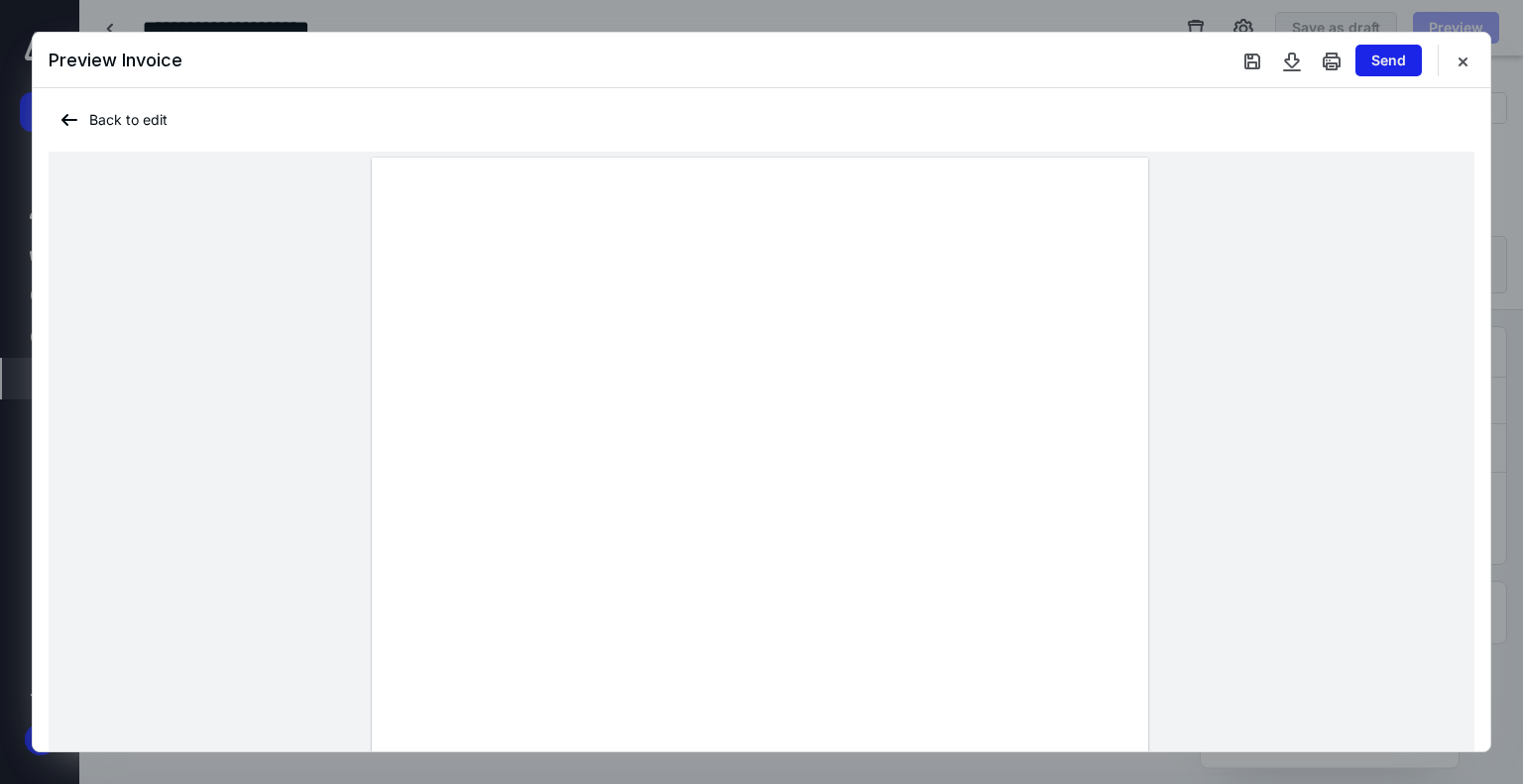 click on "Send" at bounding box center [1388, 60] 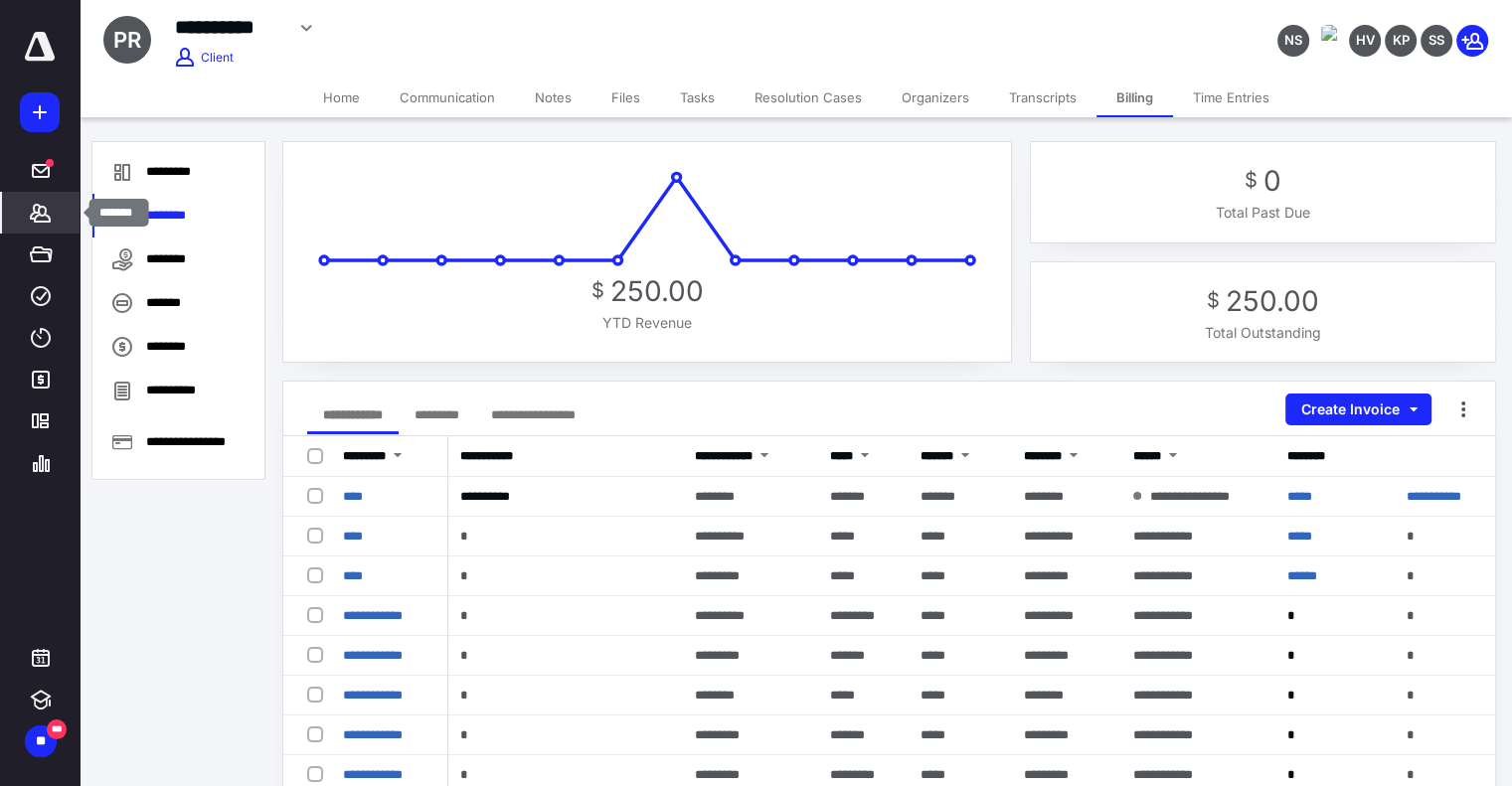 click at bounding box center [41, 213] 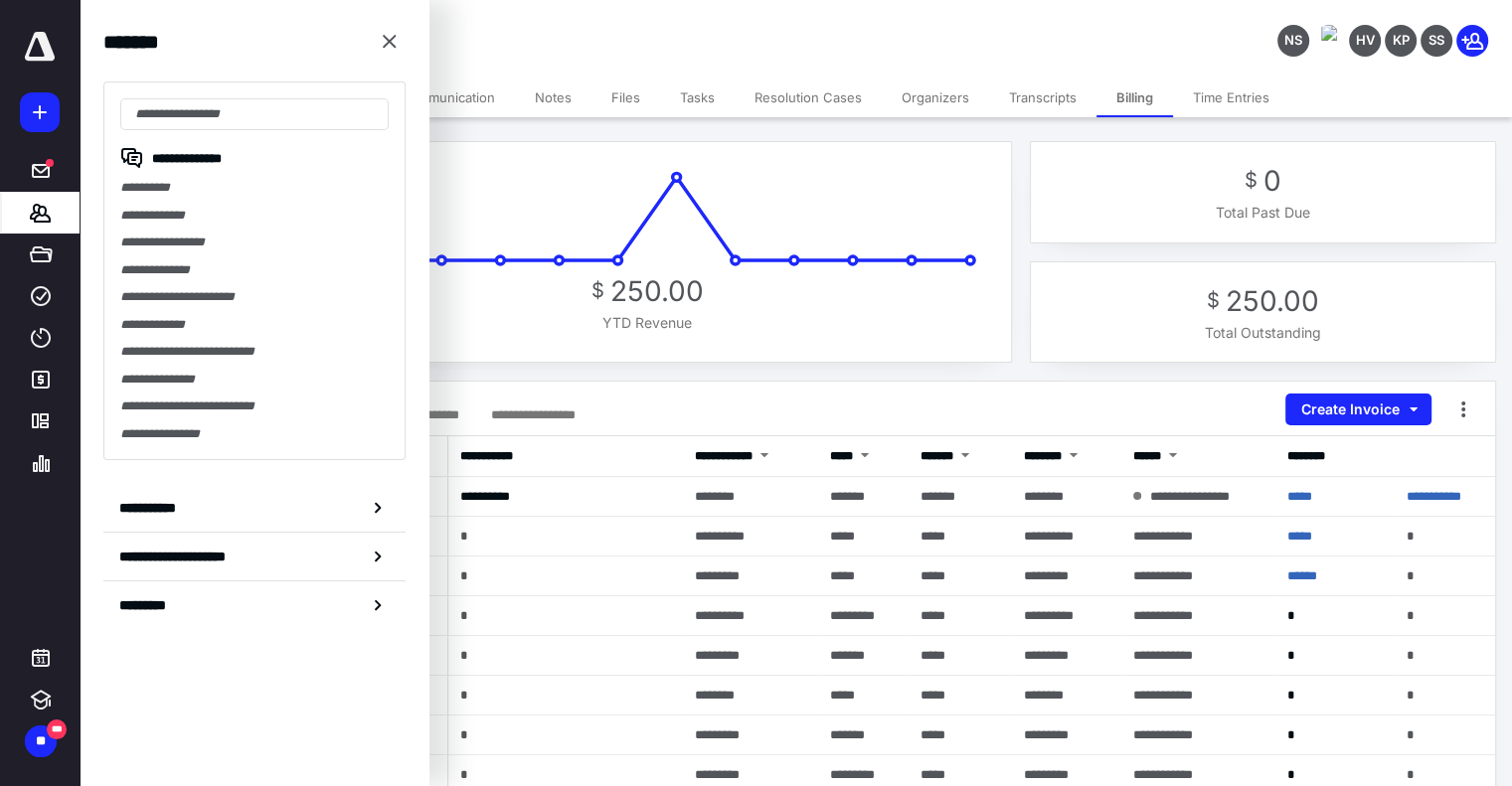 click on "**********" at bounding box center [597, 28] 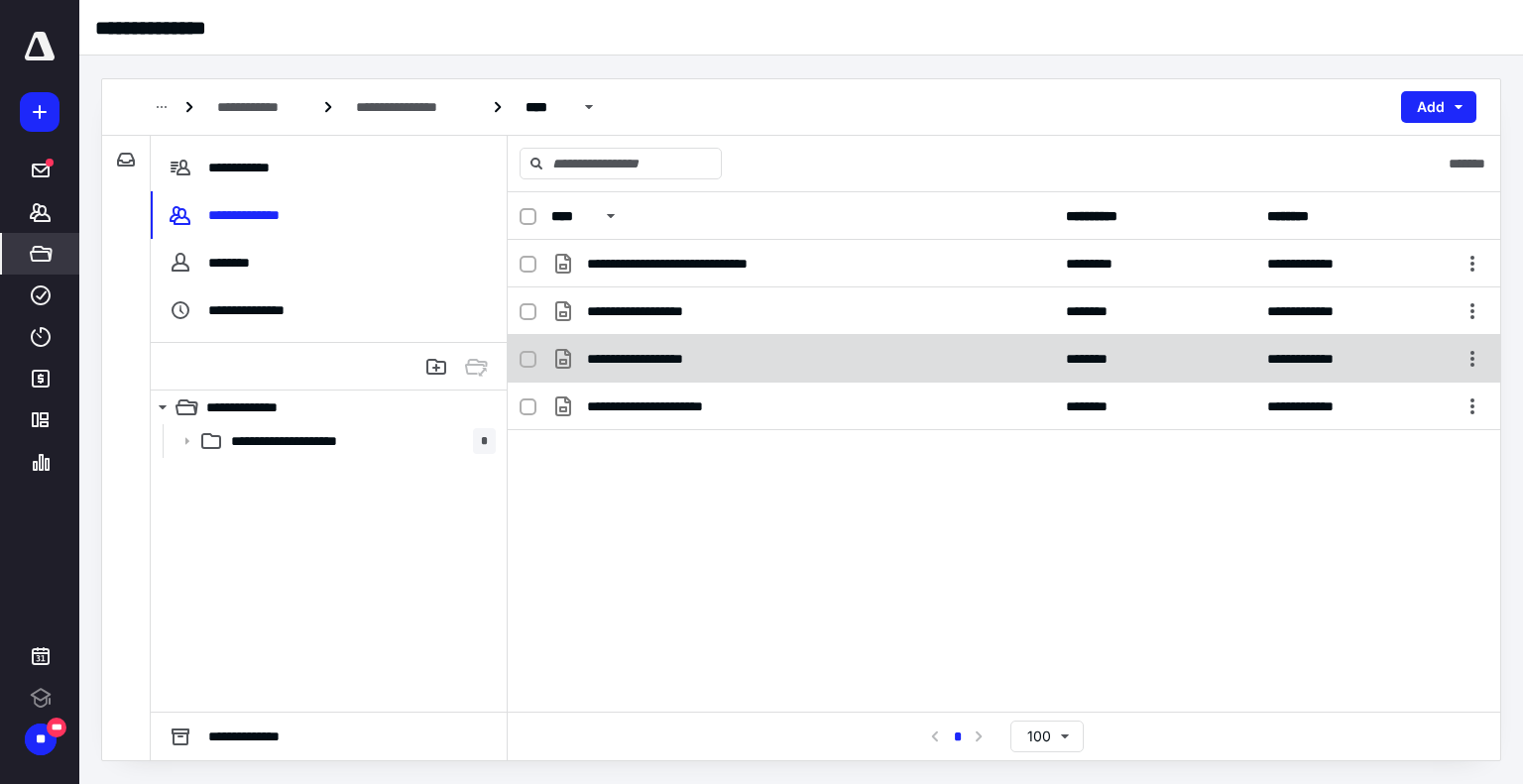 scroll, scrollTop: 0, scrollLeft: 0, axis: both 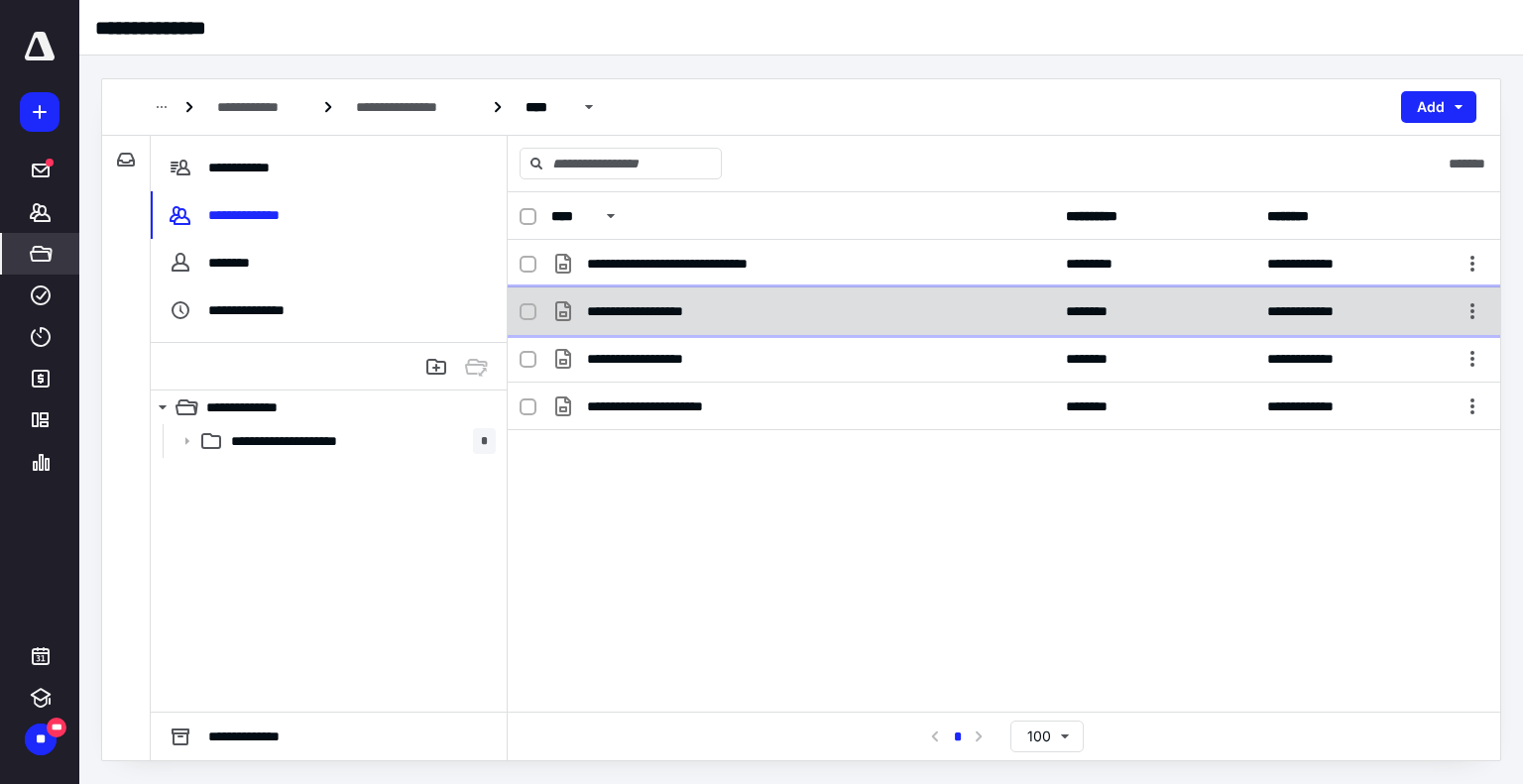 click on "**********" at bounding box center [690, 264] 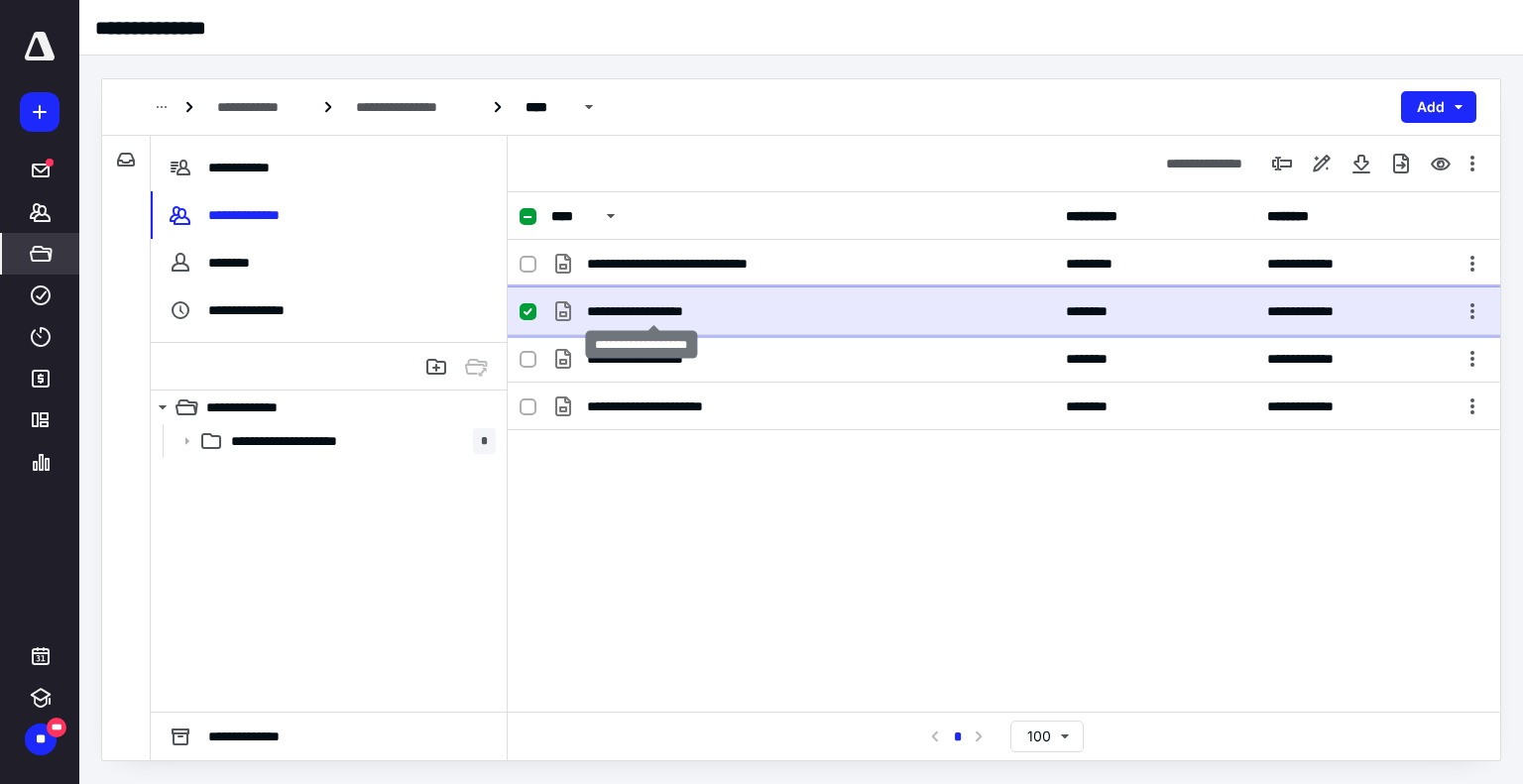 click on "**********" at bounding box center (690, 264) 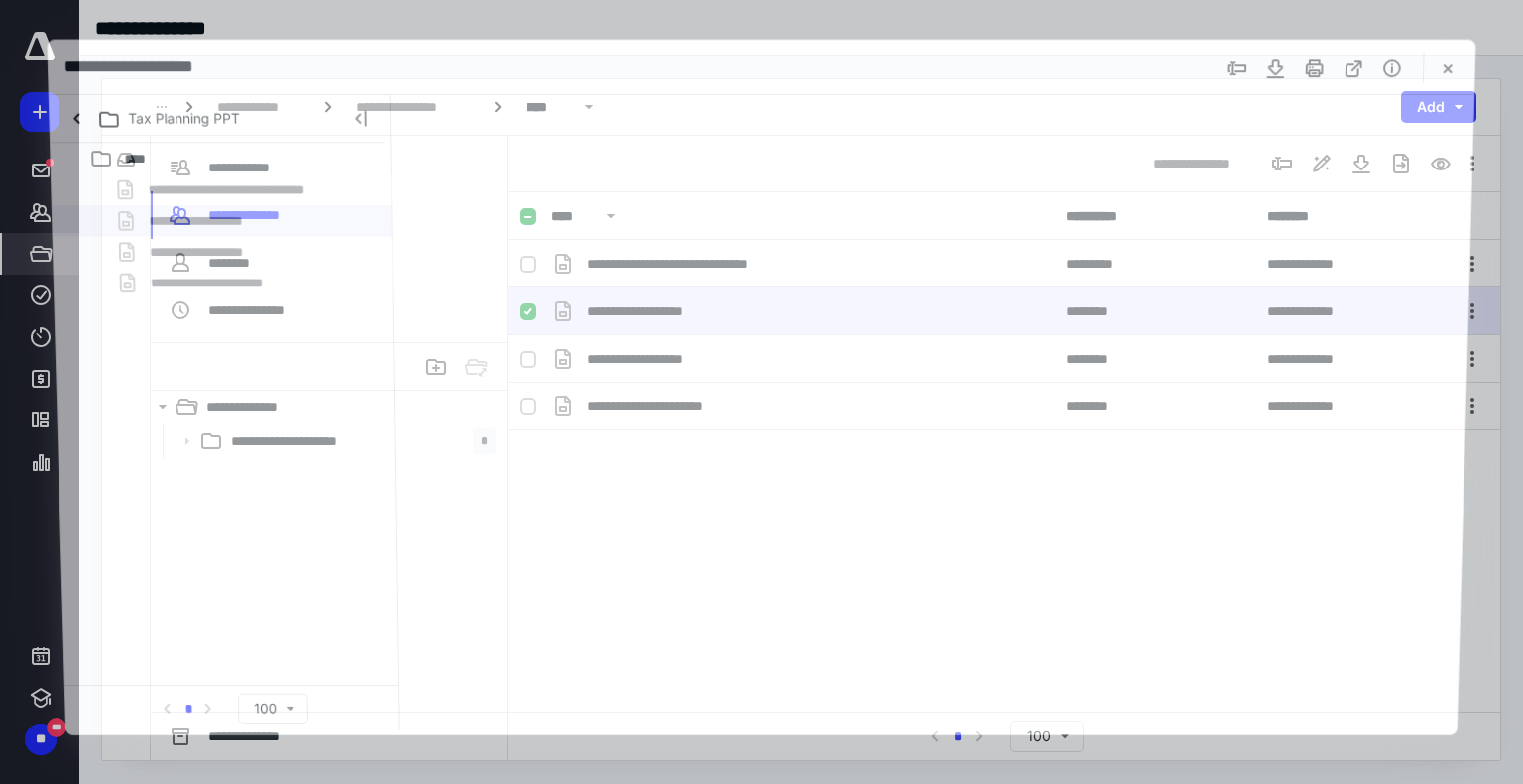 scroll, scrollTop: 0, scrollLeft: 0, axis: both 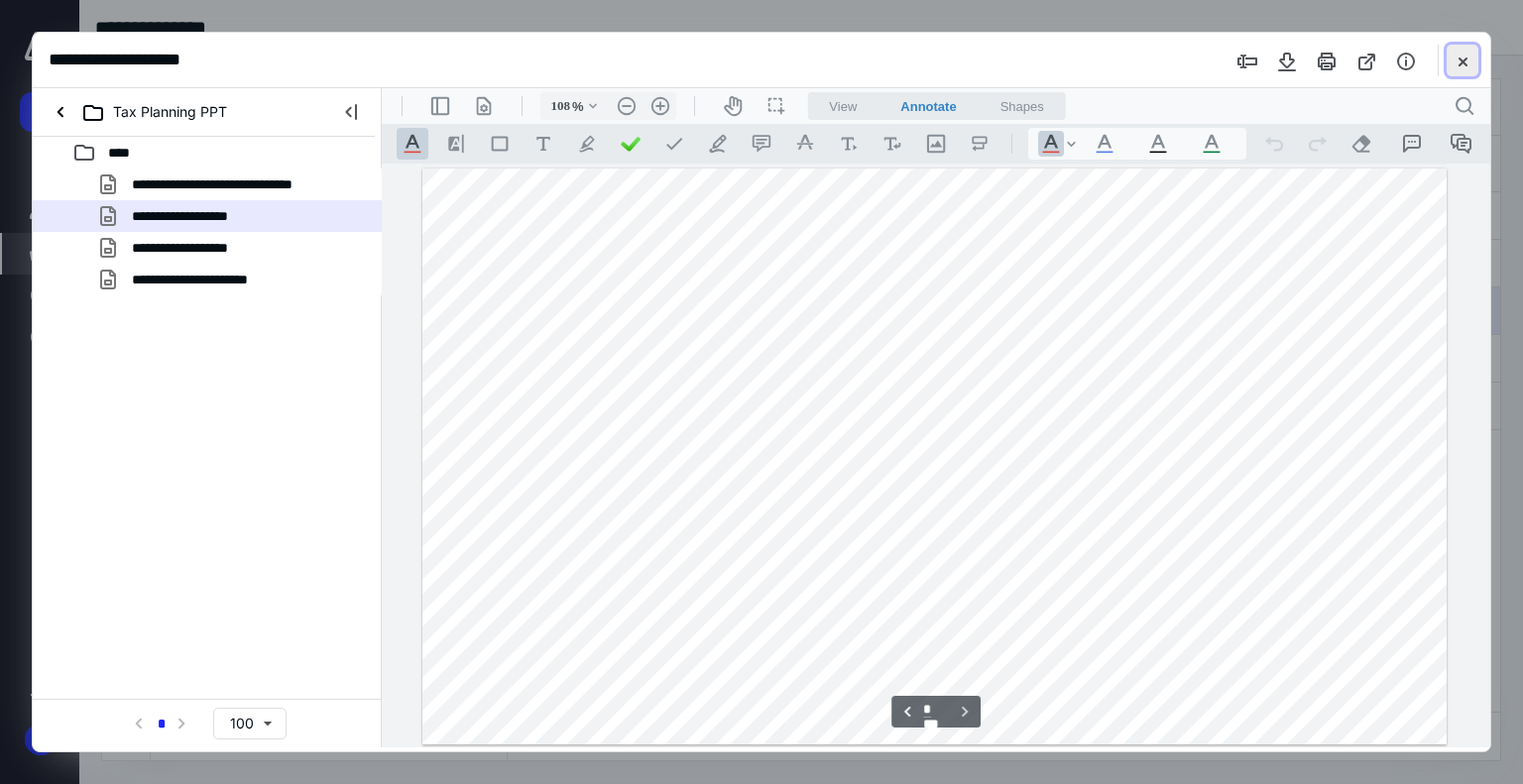 click at bounding box center [1463, 60] 